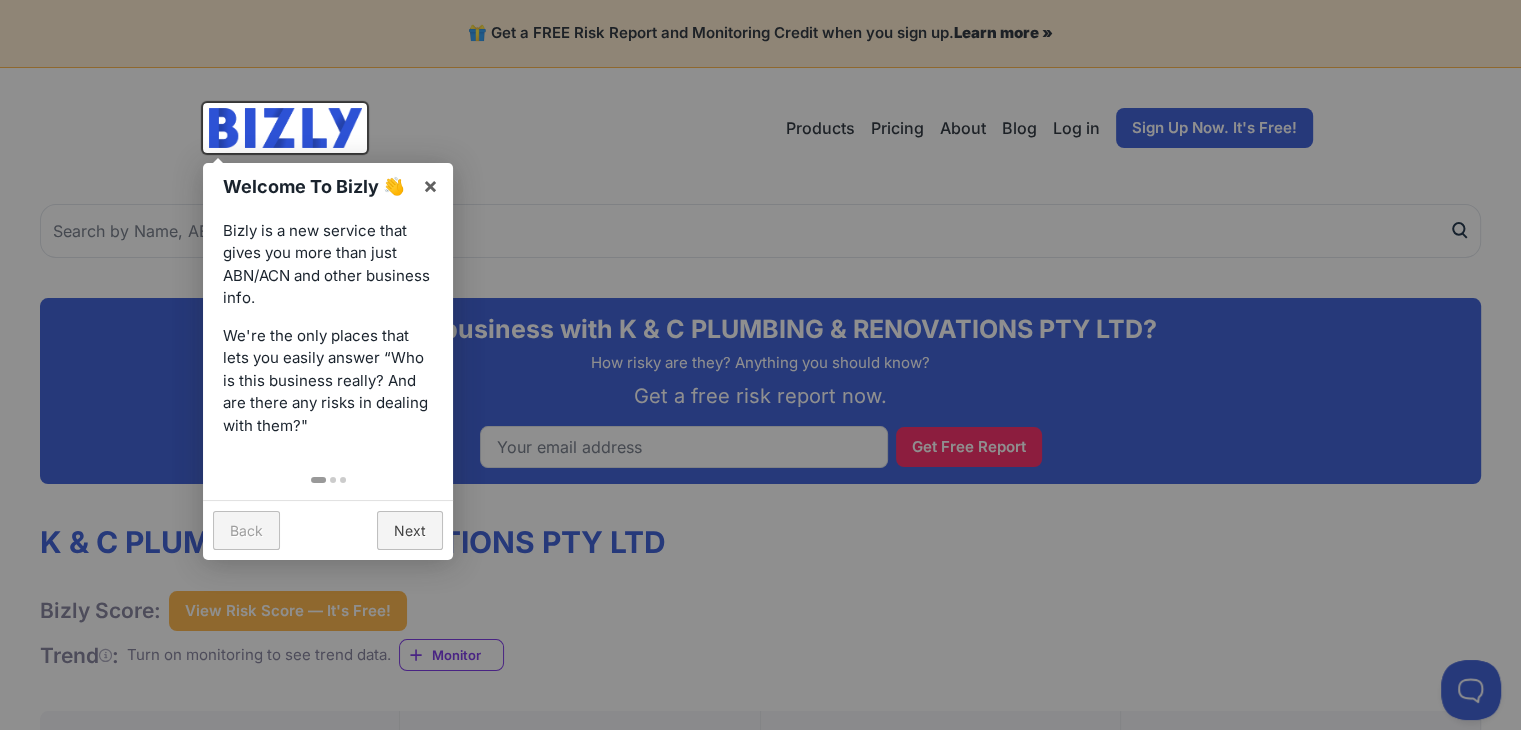 scroll, scrollTop: 0, scrollLeft: 0, axis: both 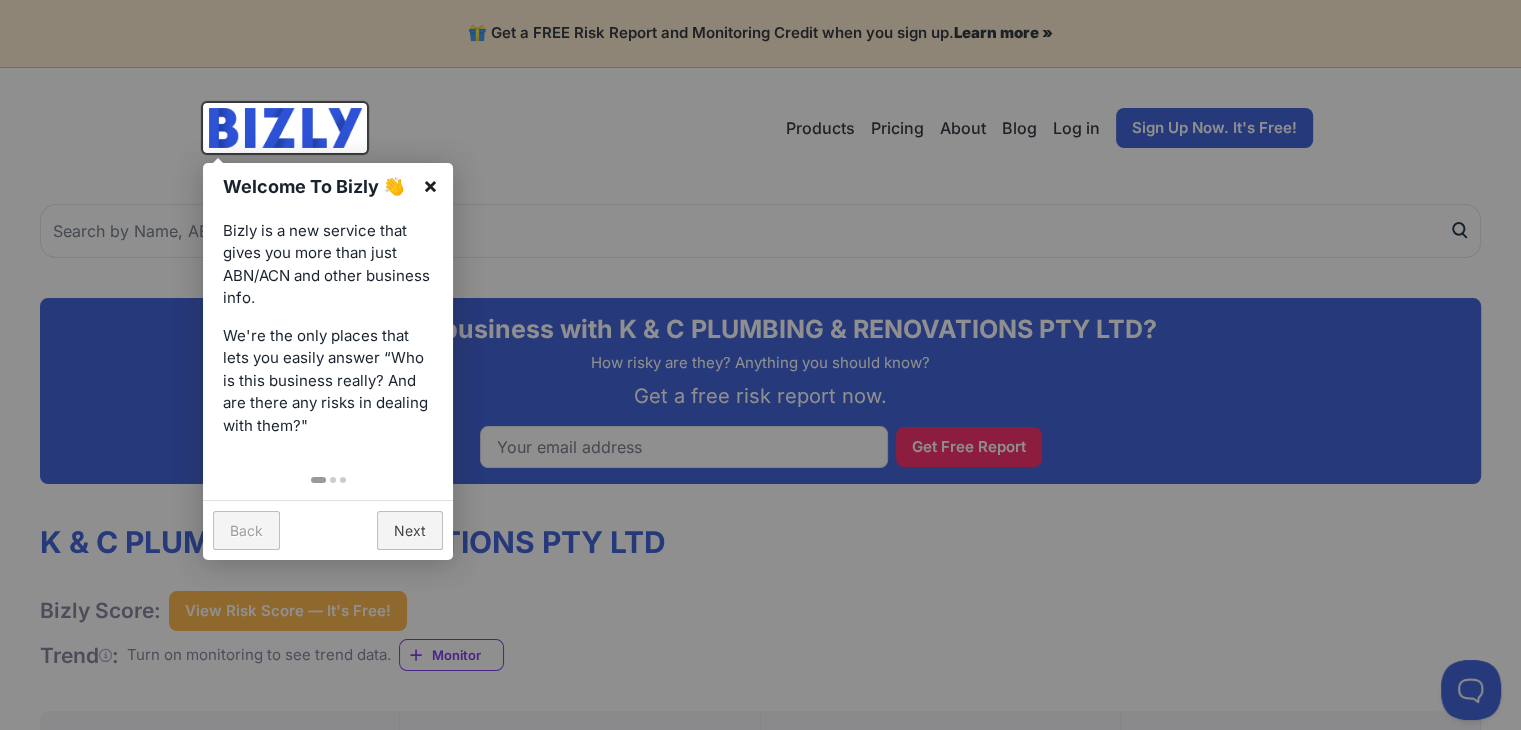 click on "×" at bounding box center [430, 185] 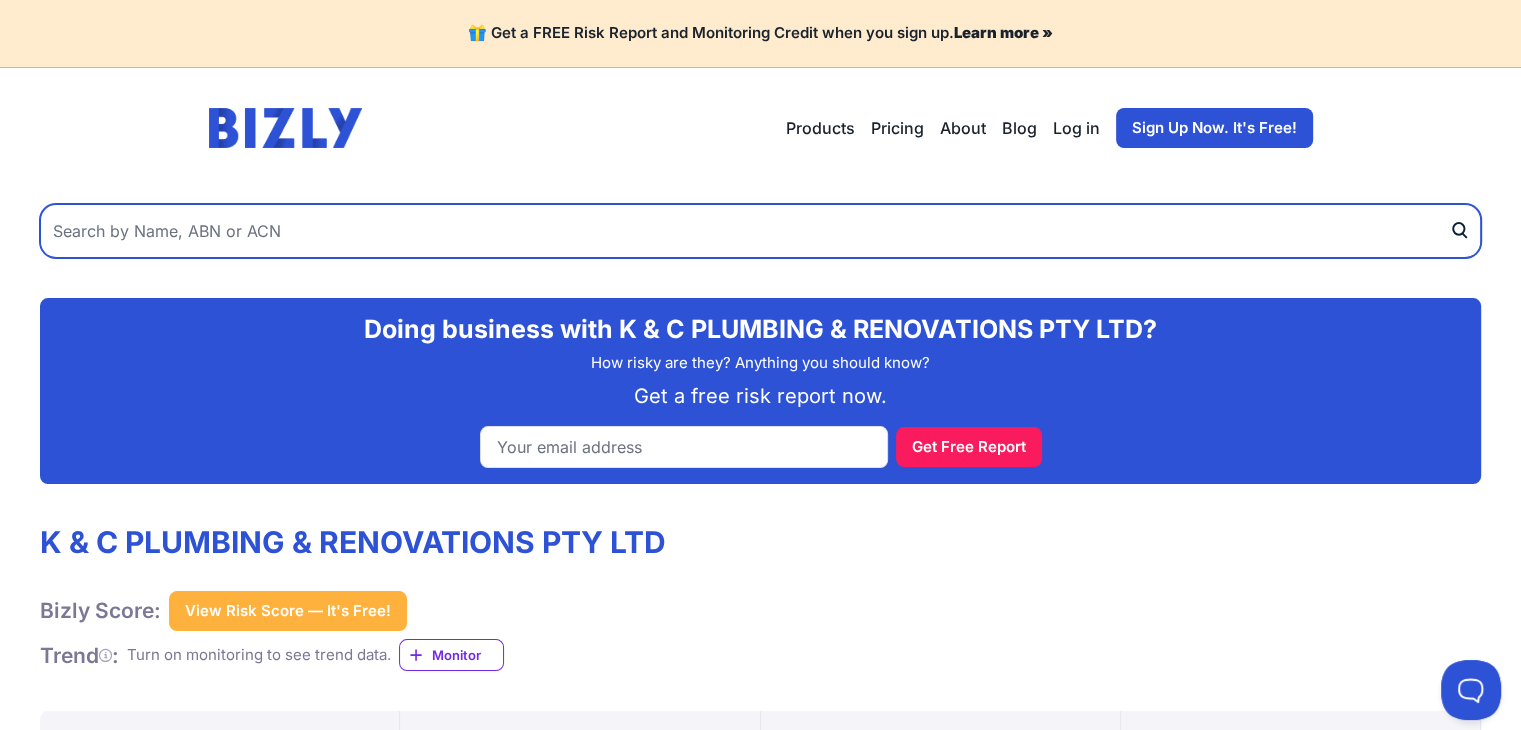 click at bounding box center [760, 231] 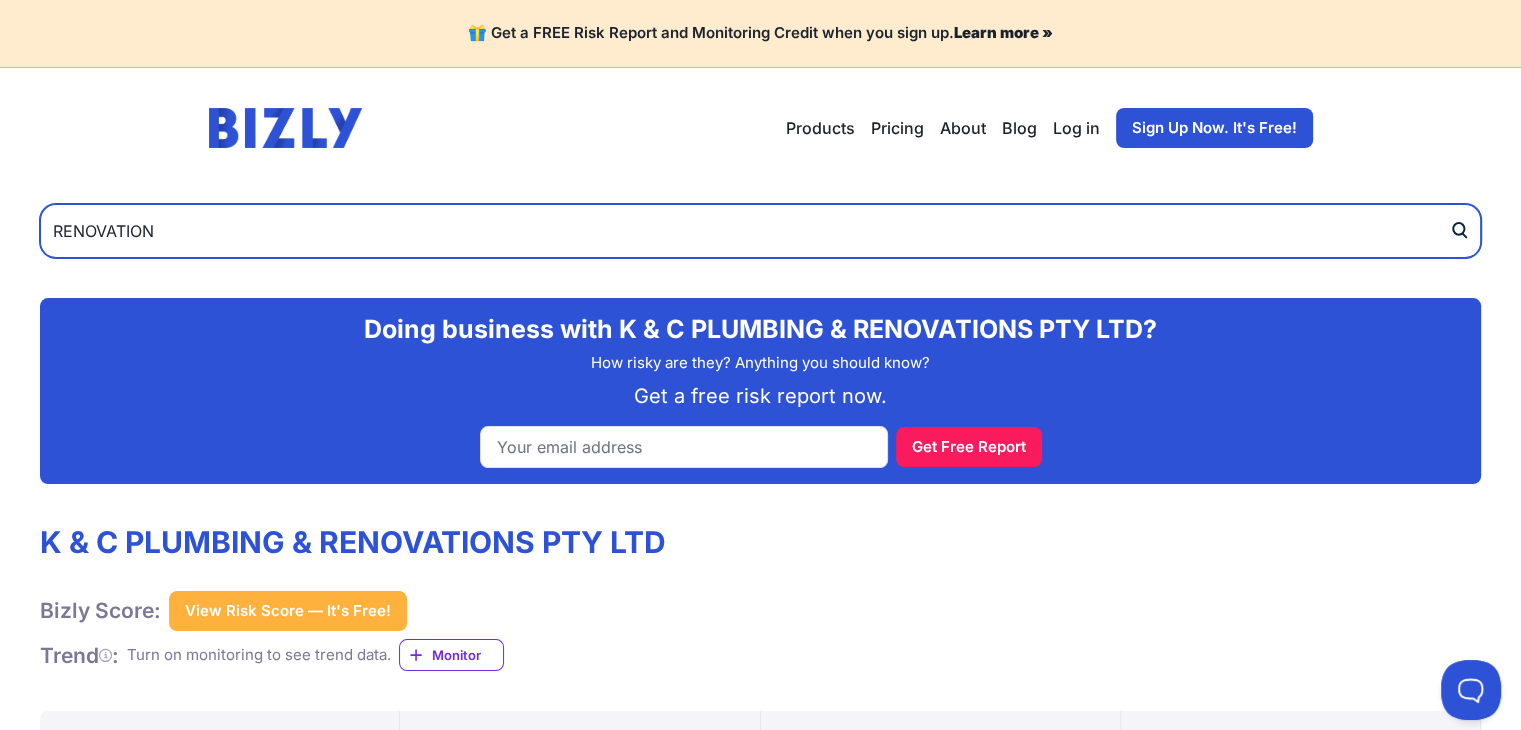 type on "RENOVATION" 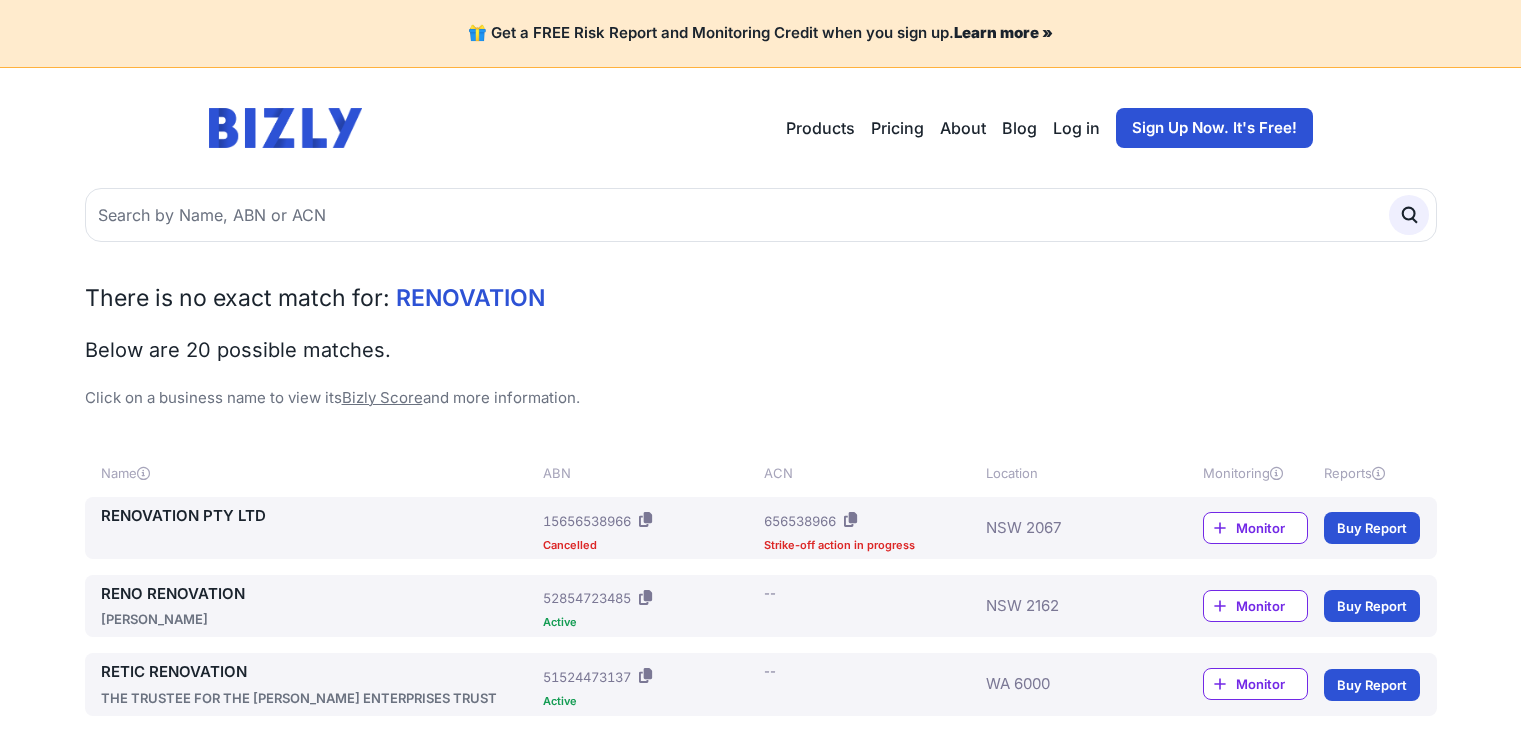 scroll, scrollTop: 0, scrollLeft: 0, axis: both 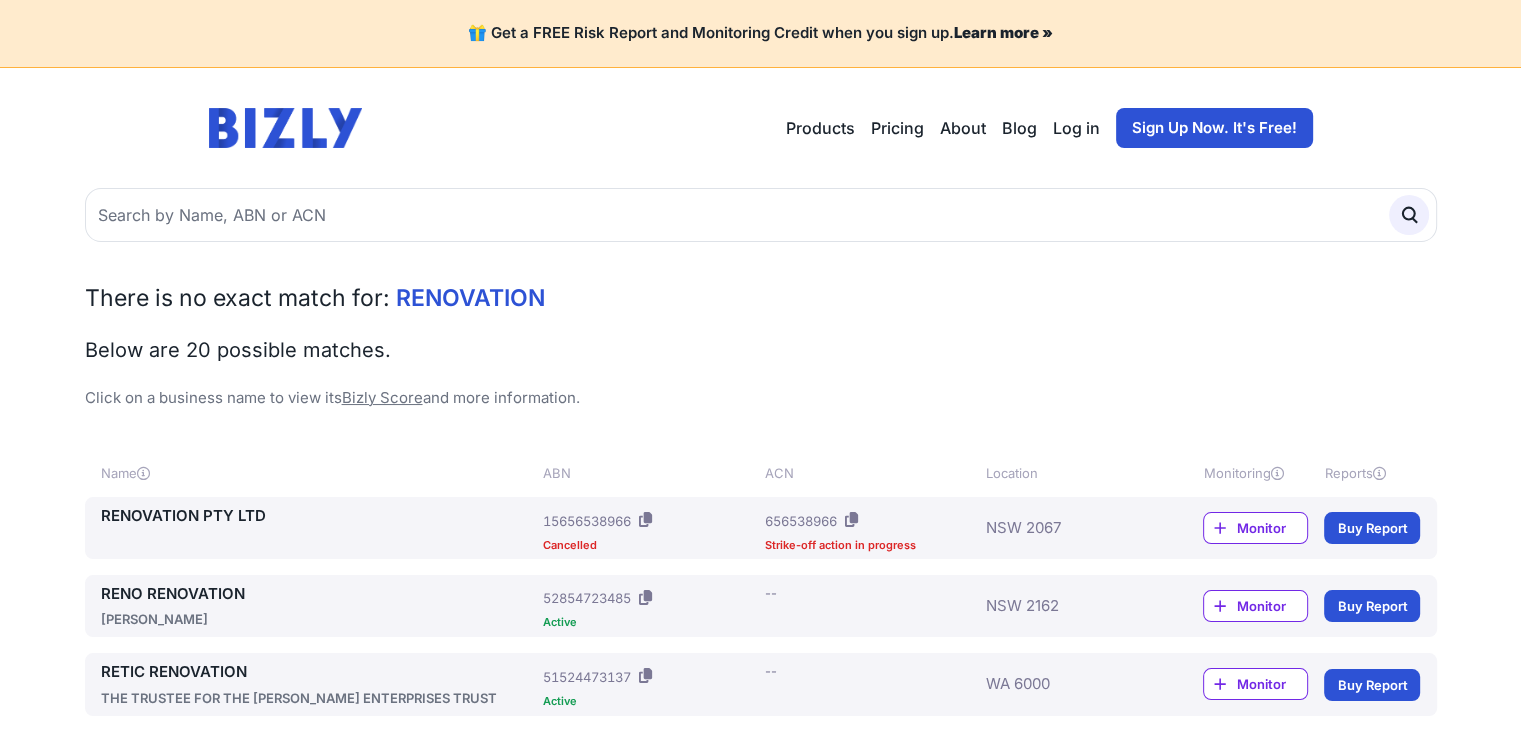 click on "There is no exact match for:   RENOVATION
Below are 20 possible matches.
Click on a business name to view its  Bizly Score  and more information.
Name
ABN
ACN
Location
Monitoring
Reports
RENOVATION PTY LTD
ABN:
15656538966
ACN:" at bounding box center [761, 1119] 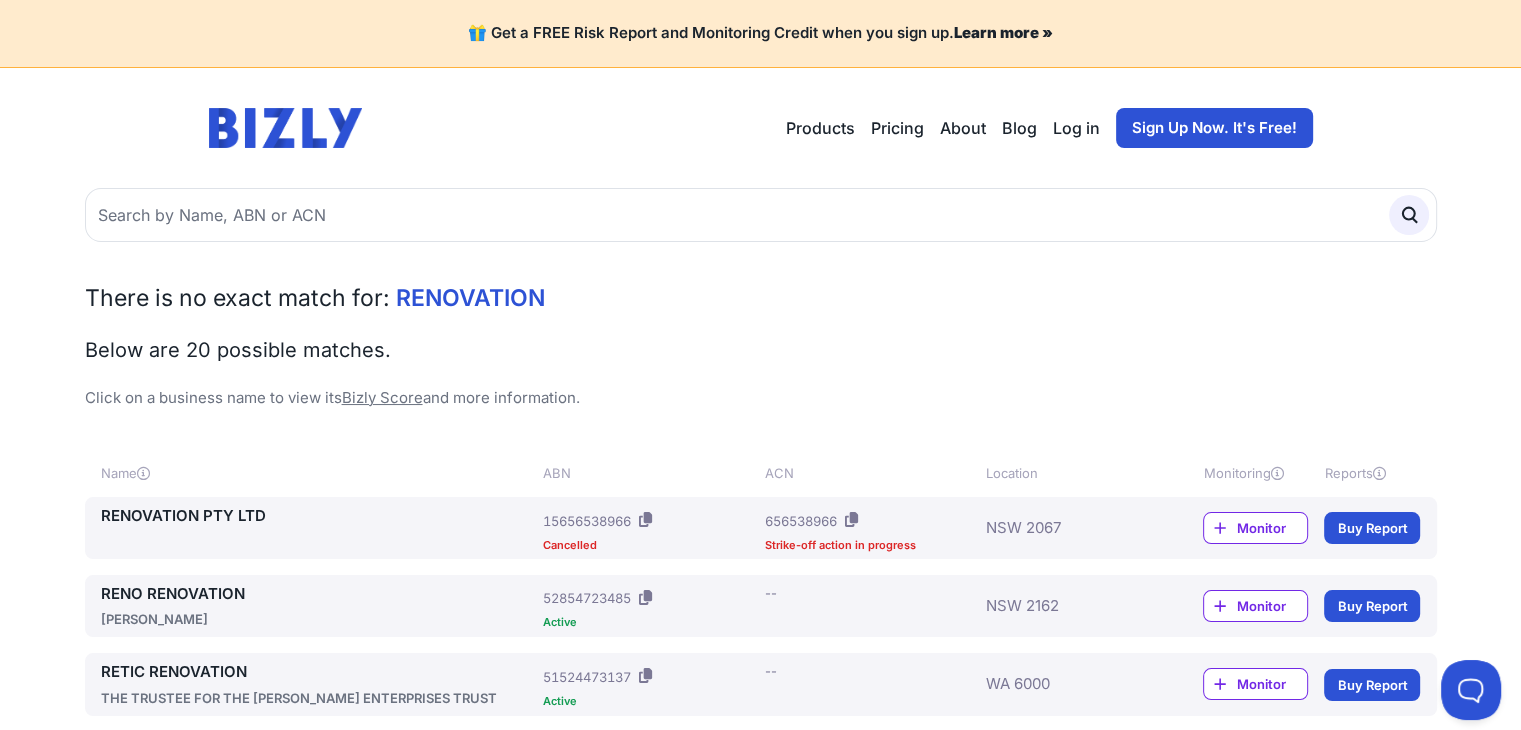 scroll, scrollTop: 0, scrollLeft: 0, axis: both 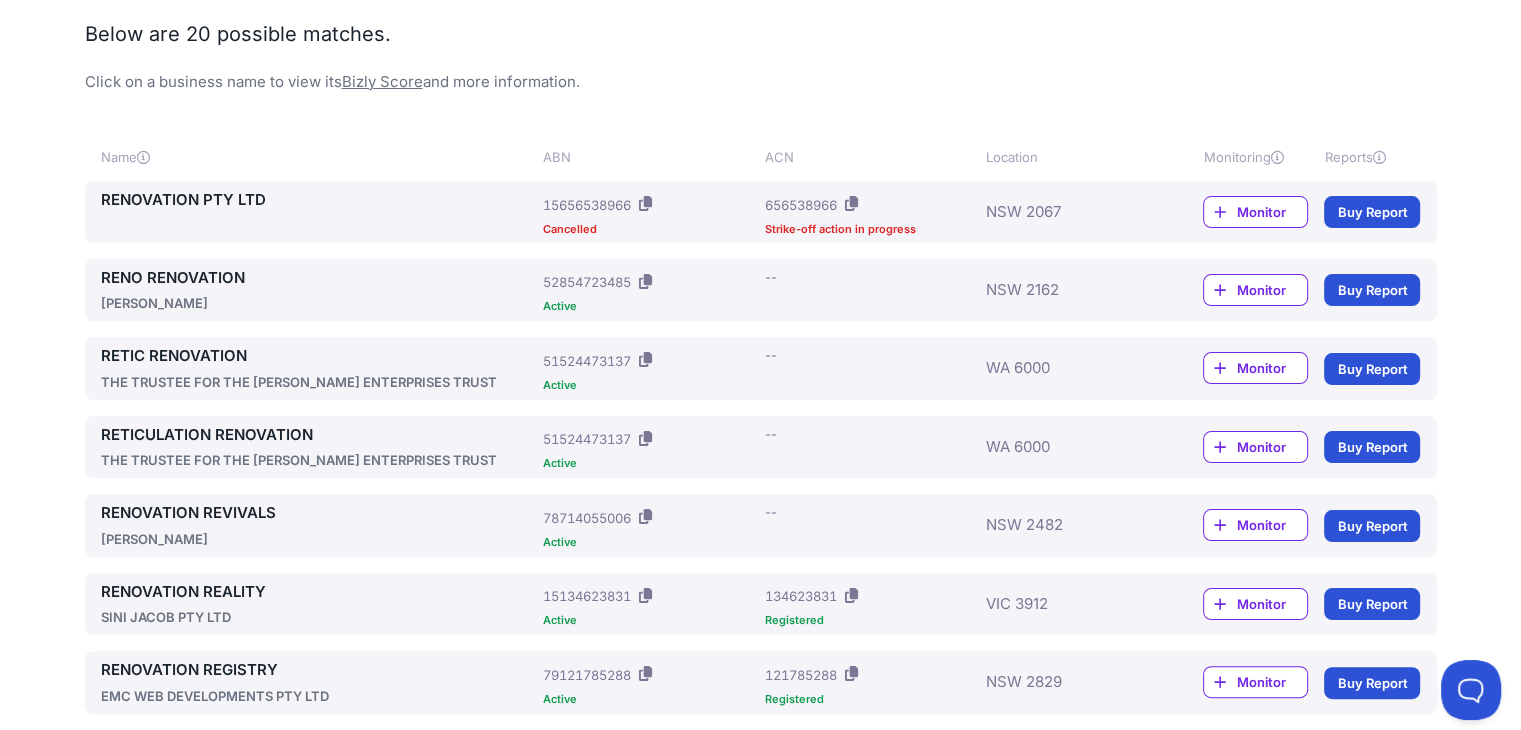click on "RENOVATION PTY LTD" at bounding box center [318, 200] 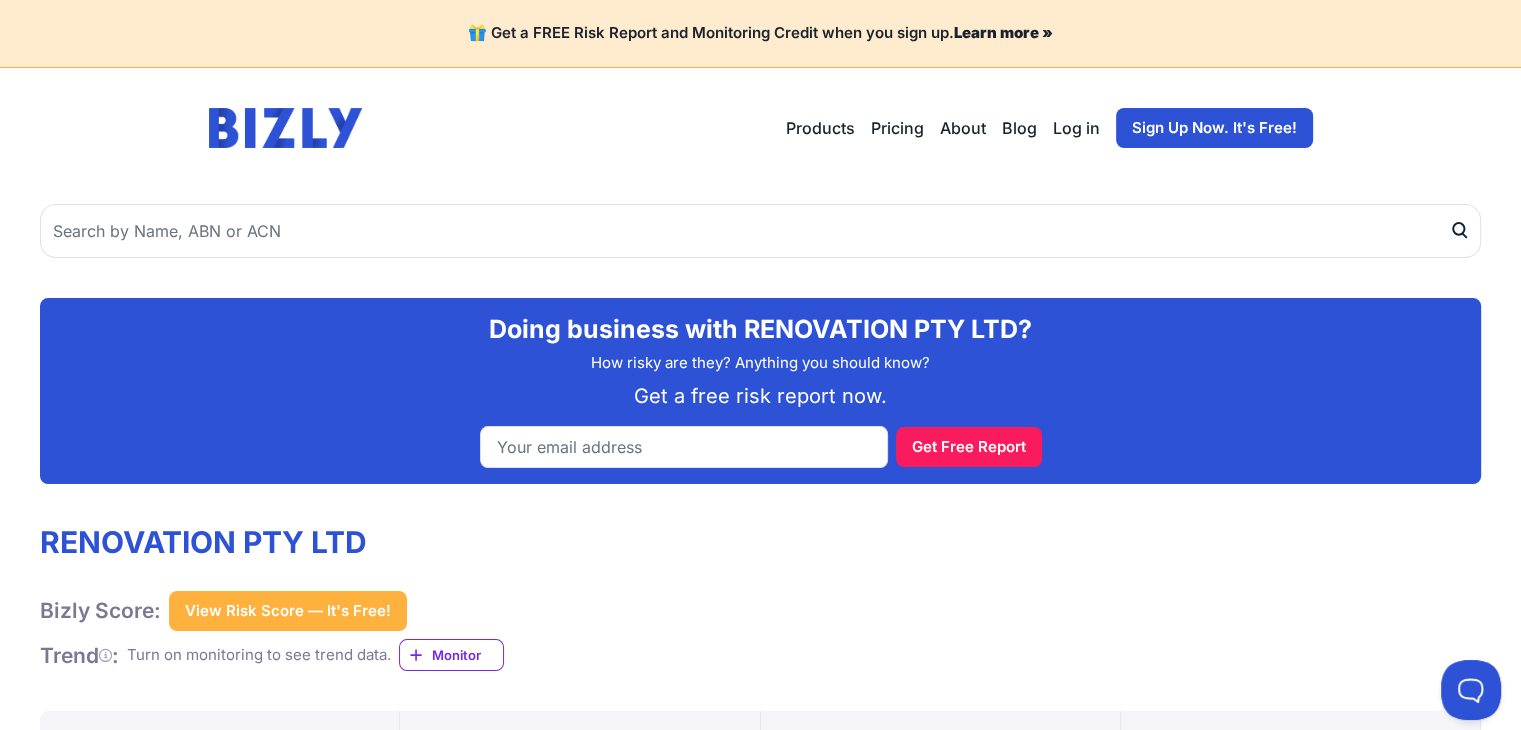 scroll, scrollTop: 0, scrollLeft: 0, axis: both 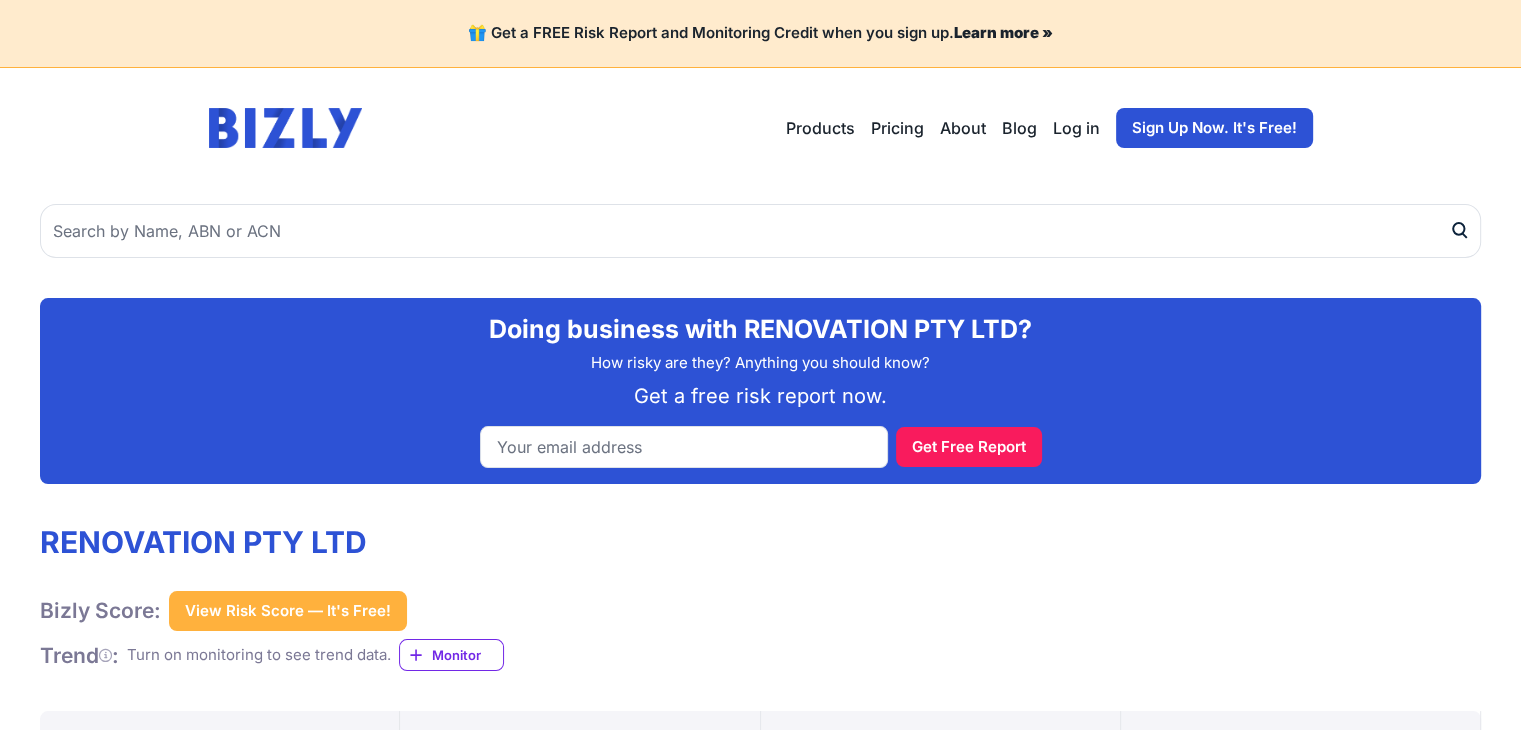 click on "Doing business with RENOVATION PTY LTD?" at bounding box center (760, 329) 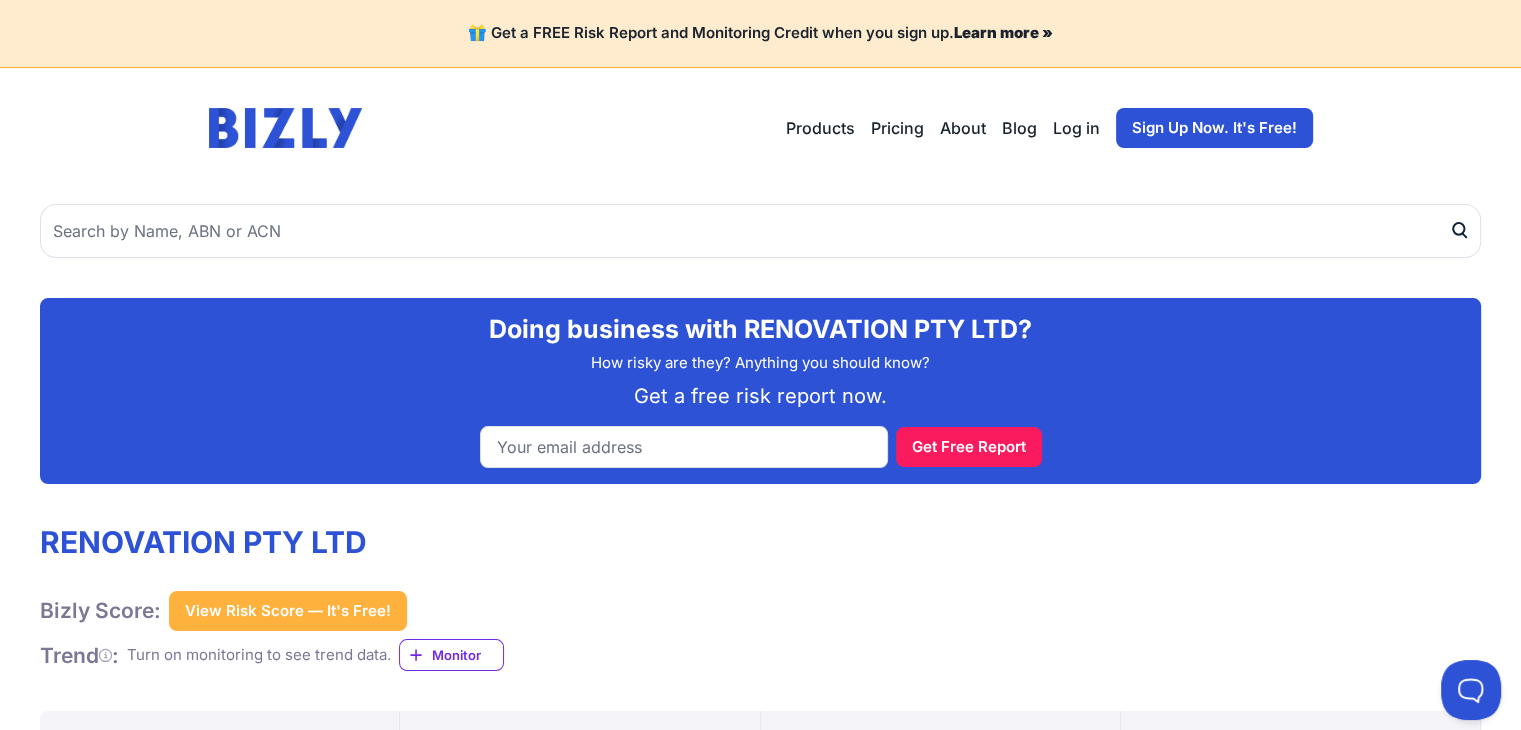 scroll, scrollTop: 0, scrollLeft: 0, axis: both 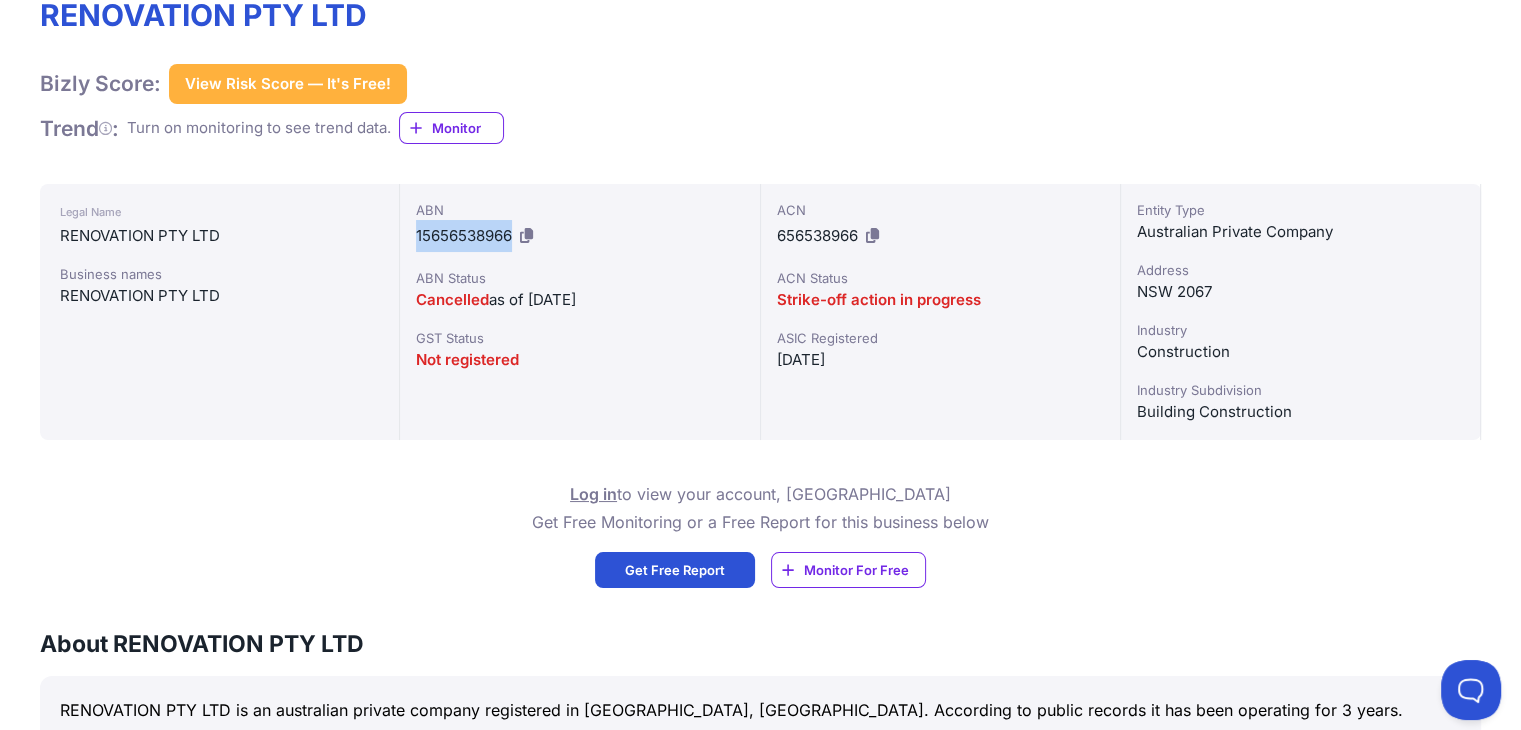 drag, startPoint x: 515, startPoint y: 233, endPoint x: 412, endPoint y: 235, distance: 103.01942 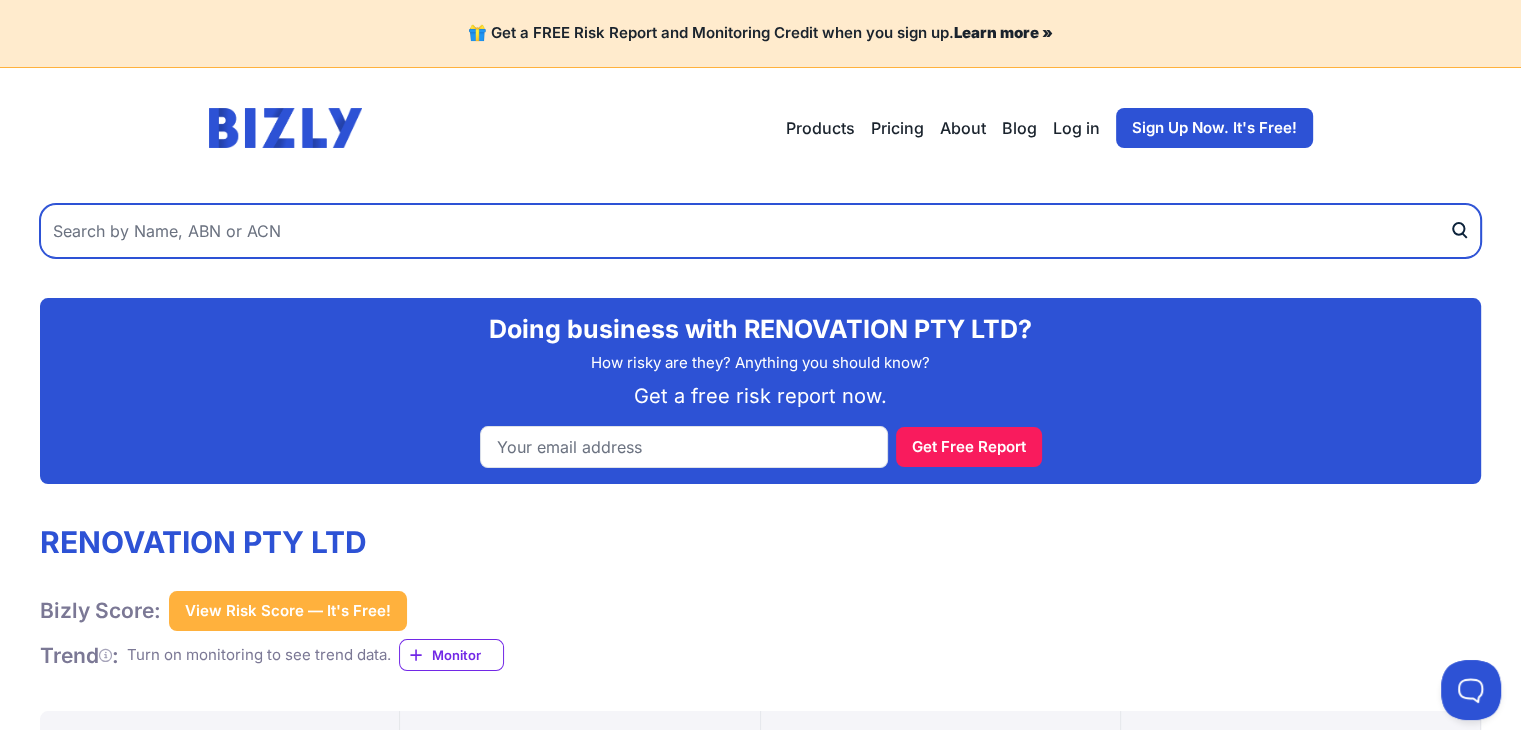click at bounding box center (760, 231) 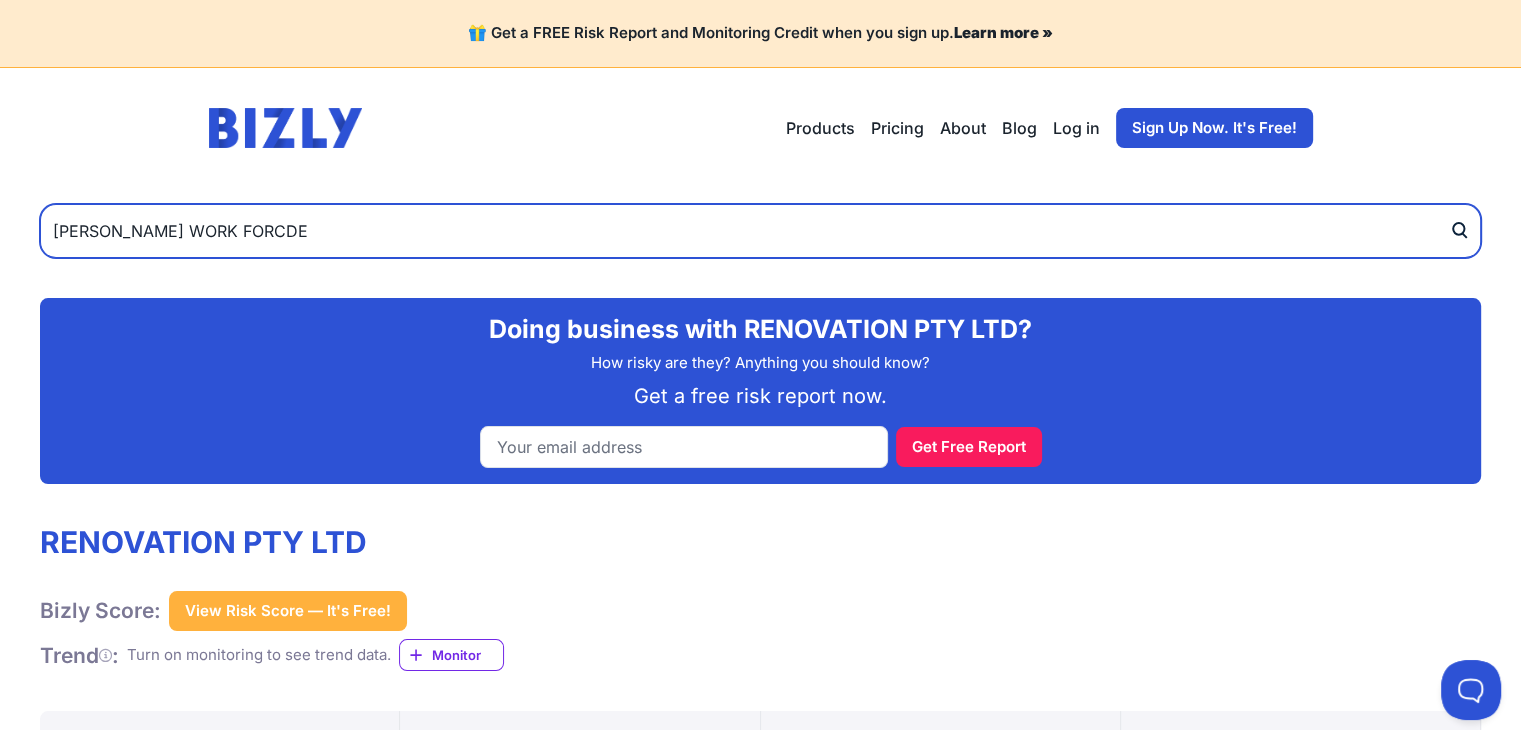 click at bounding box center (1465, 231) 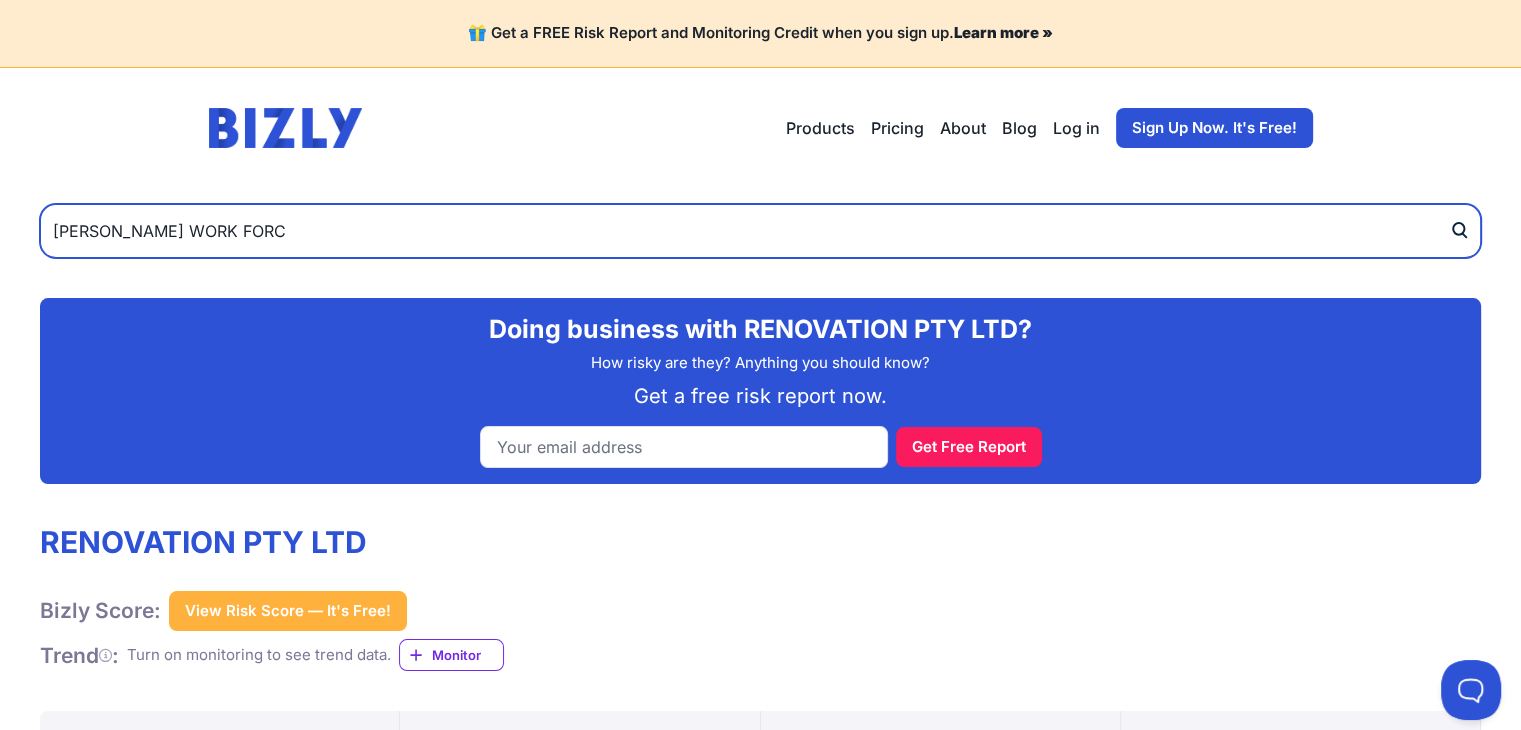 type on "[PERSON_NAME] WORK FORC" 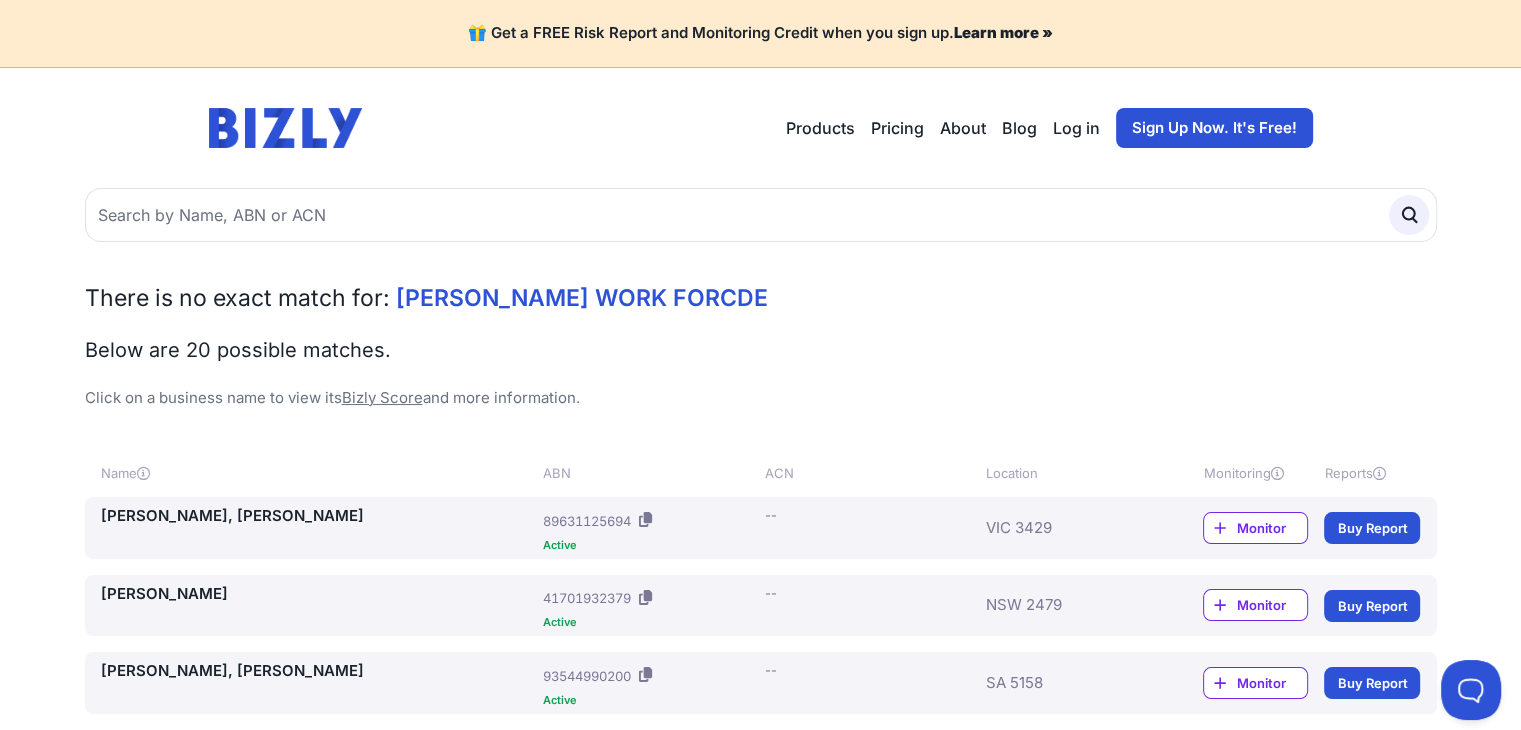 scroll, scrollTop: 0, scrollLeft: 0, axis: both 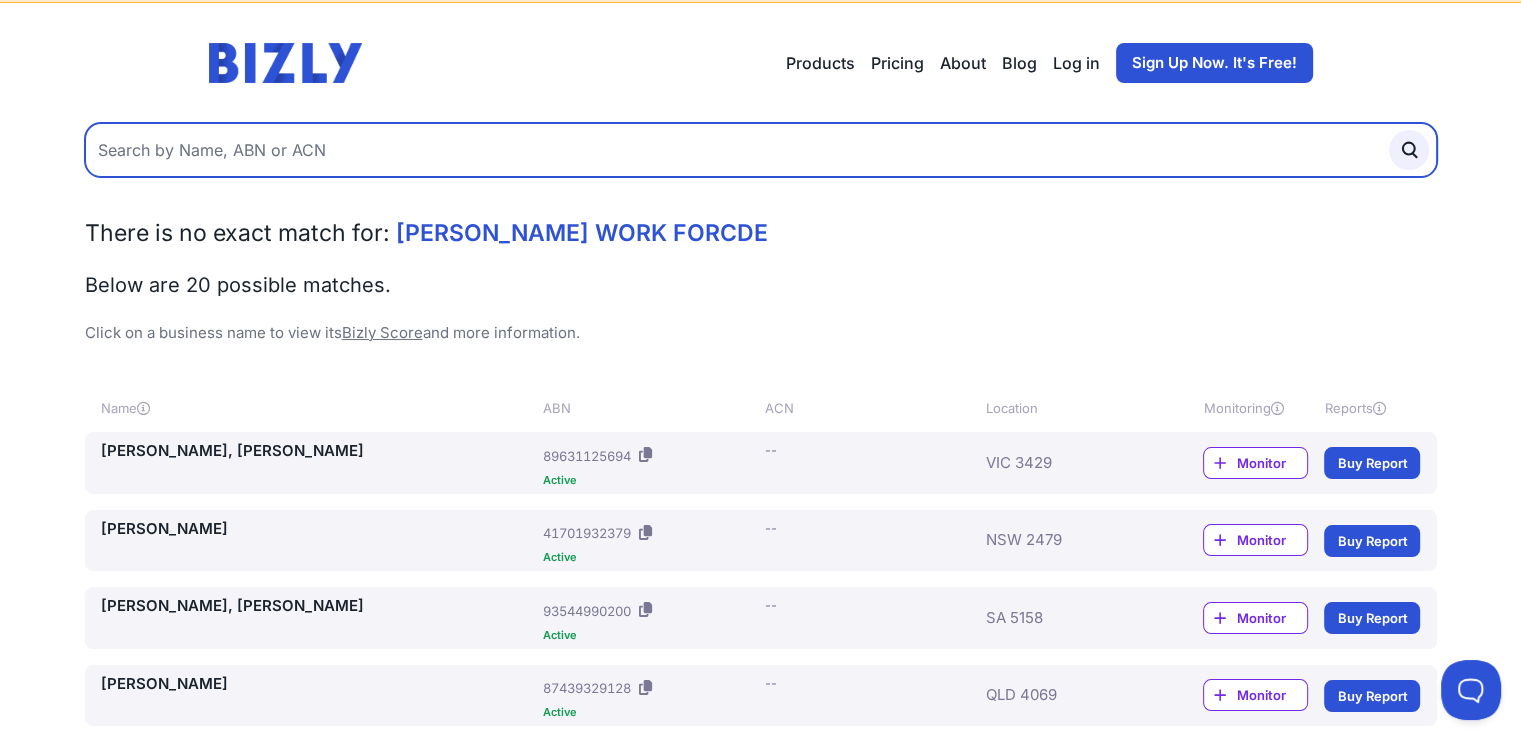 click at bounding box center (761, 150) 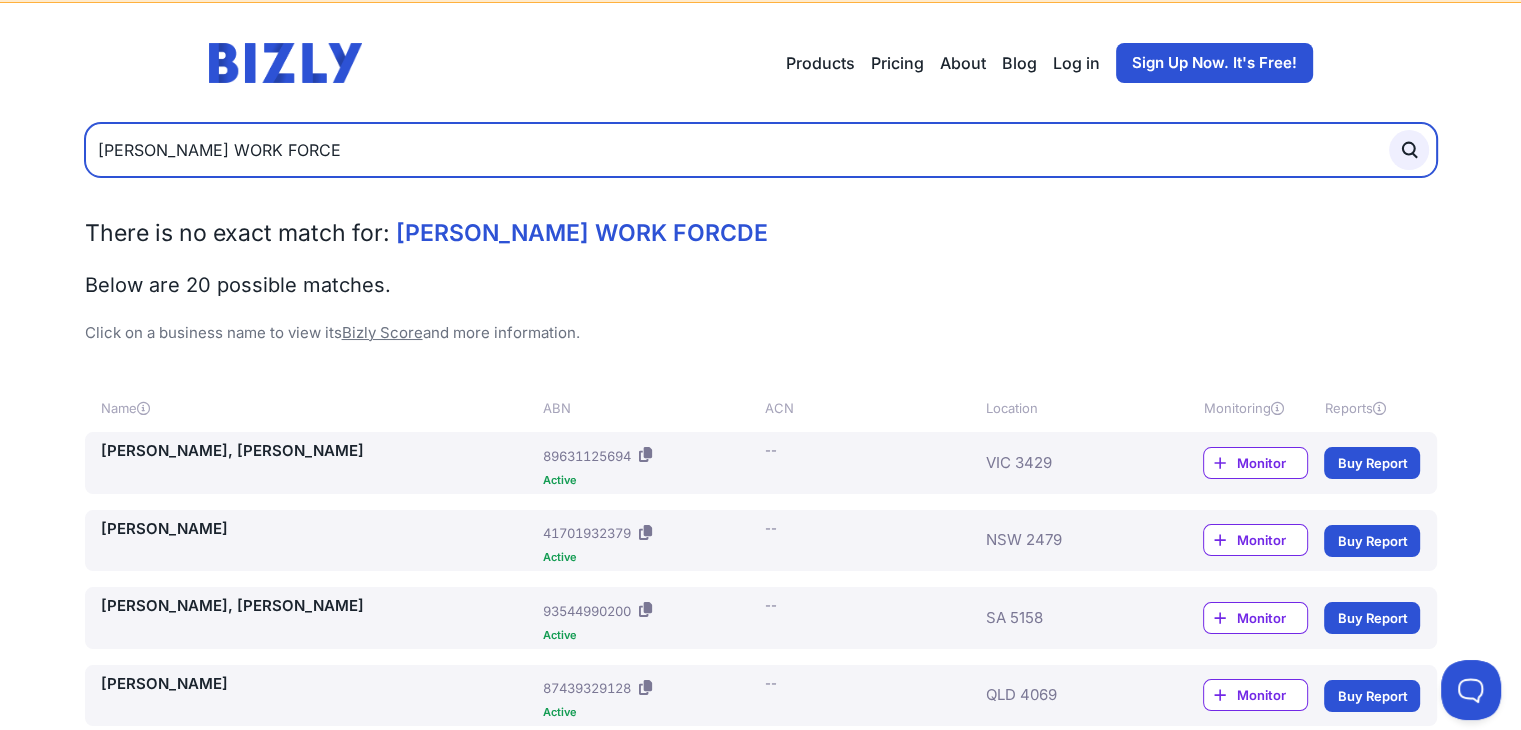 type on "[PERSON_NAME] WORK FORCE" 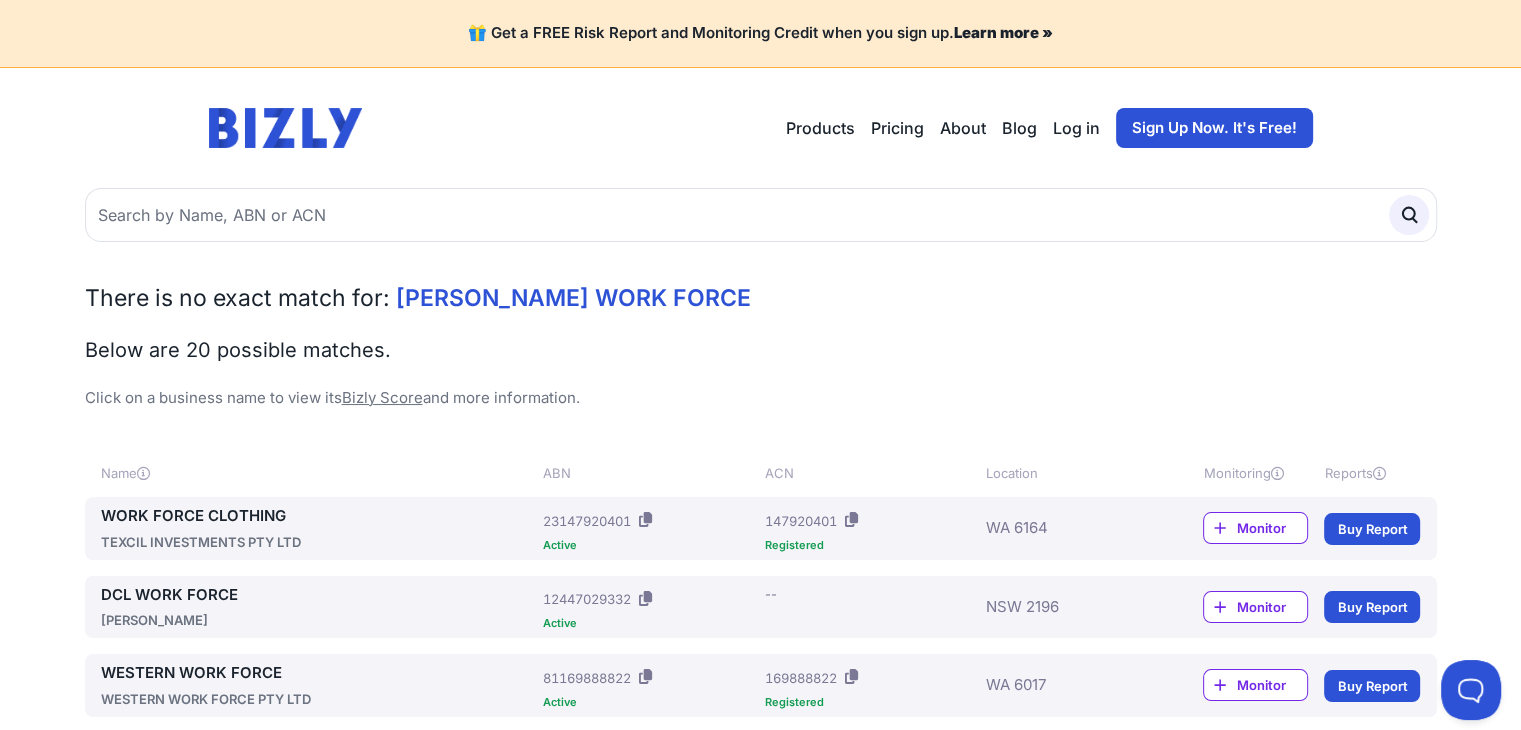 scroll, scrollTop: 0, scrollLeft: 0, axis: both 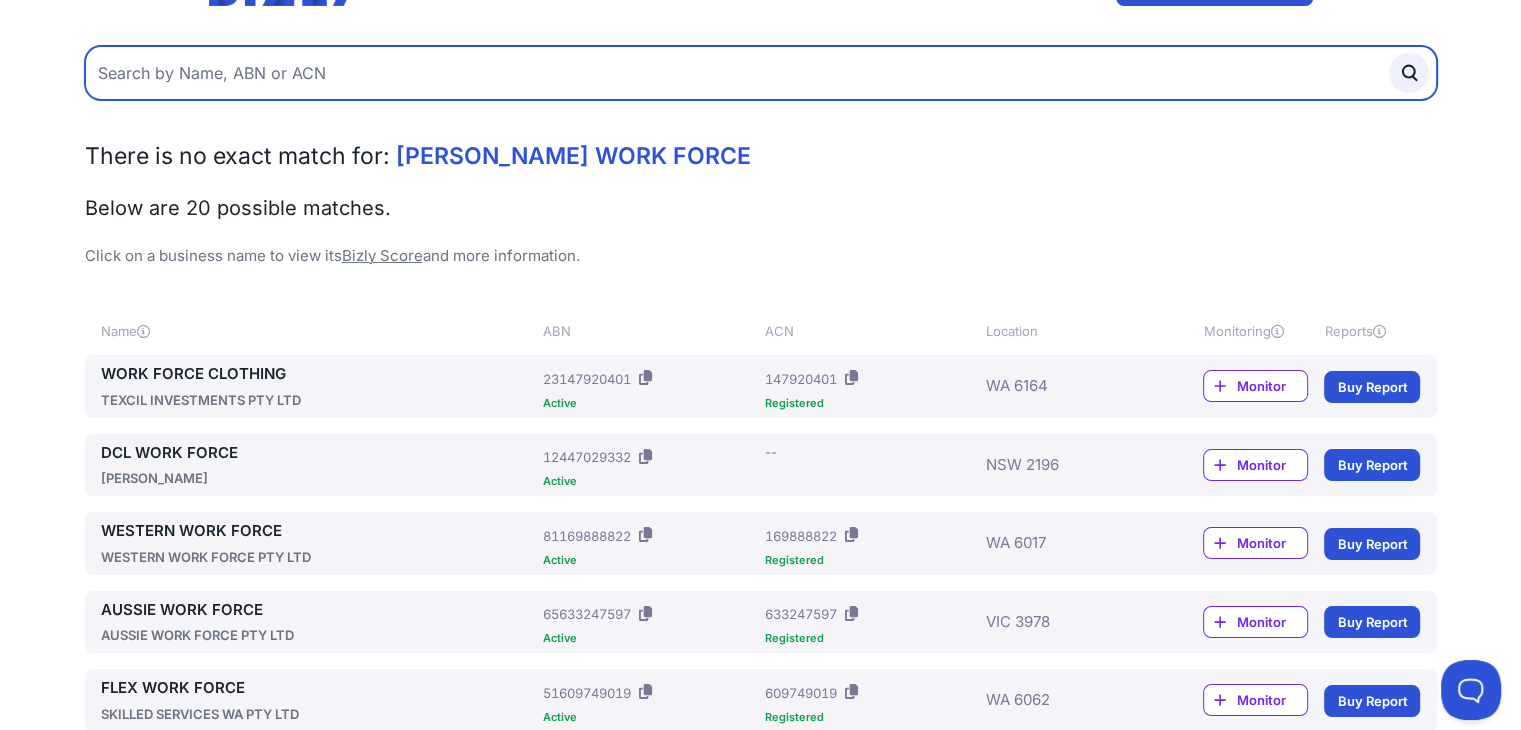 click at bounding box center [761, 73] 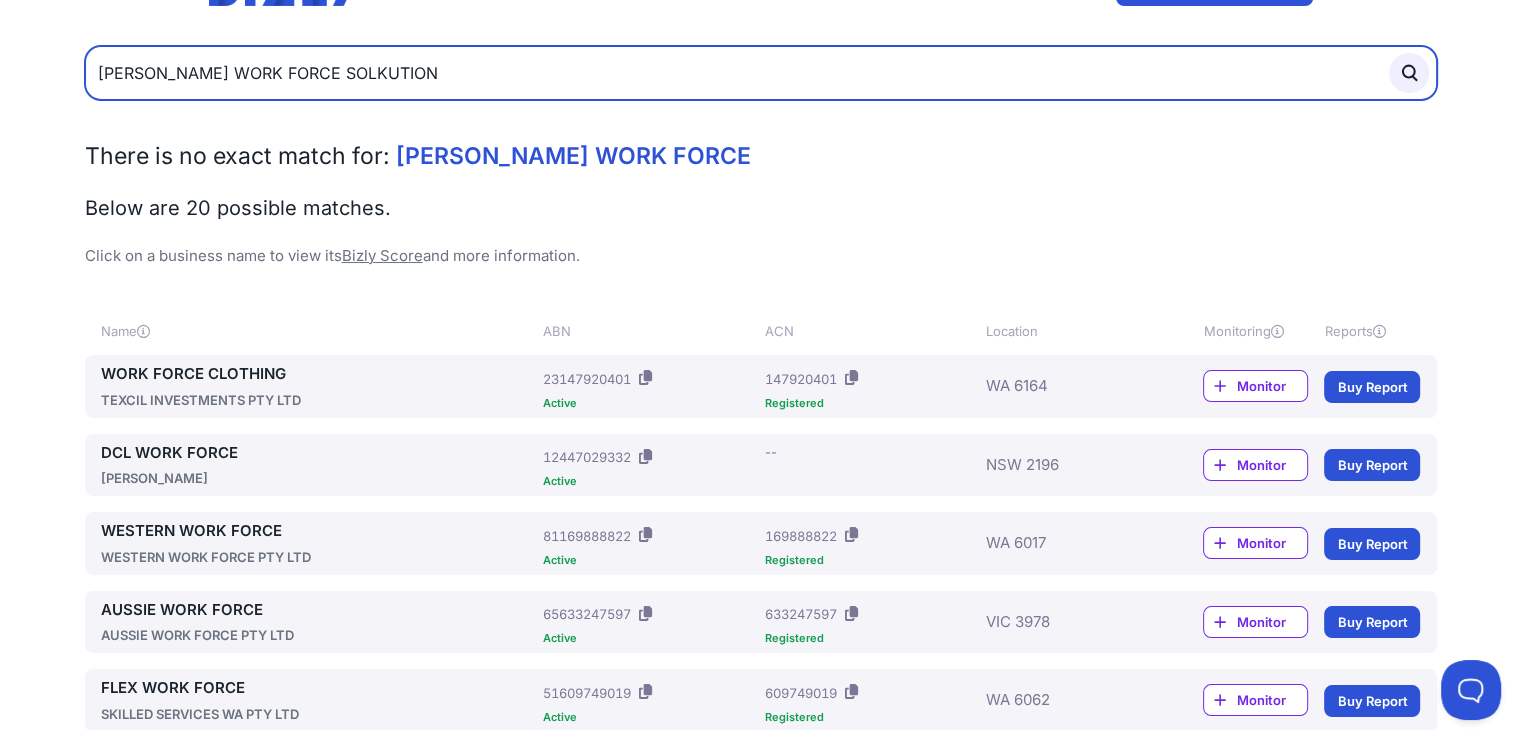 type on "[PERSON_NAME] WORK FORCE SOLKUTION" 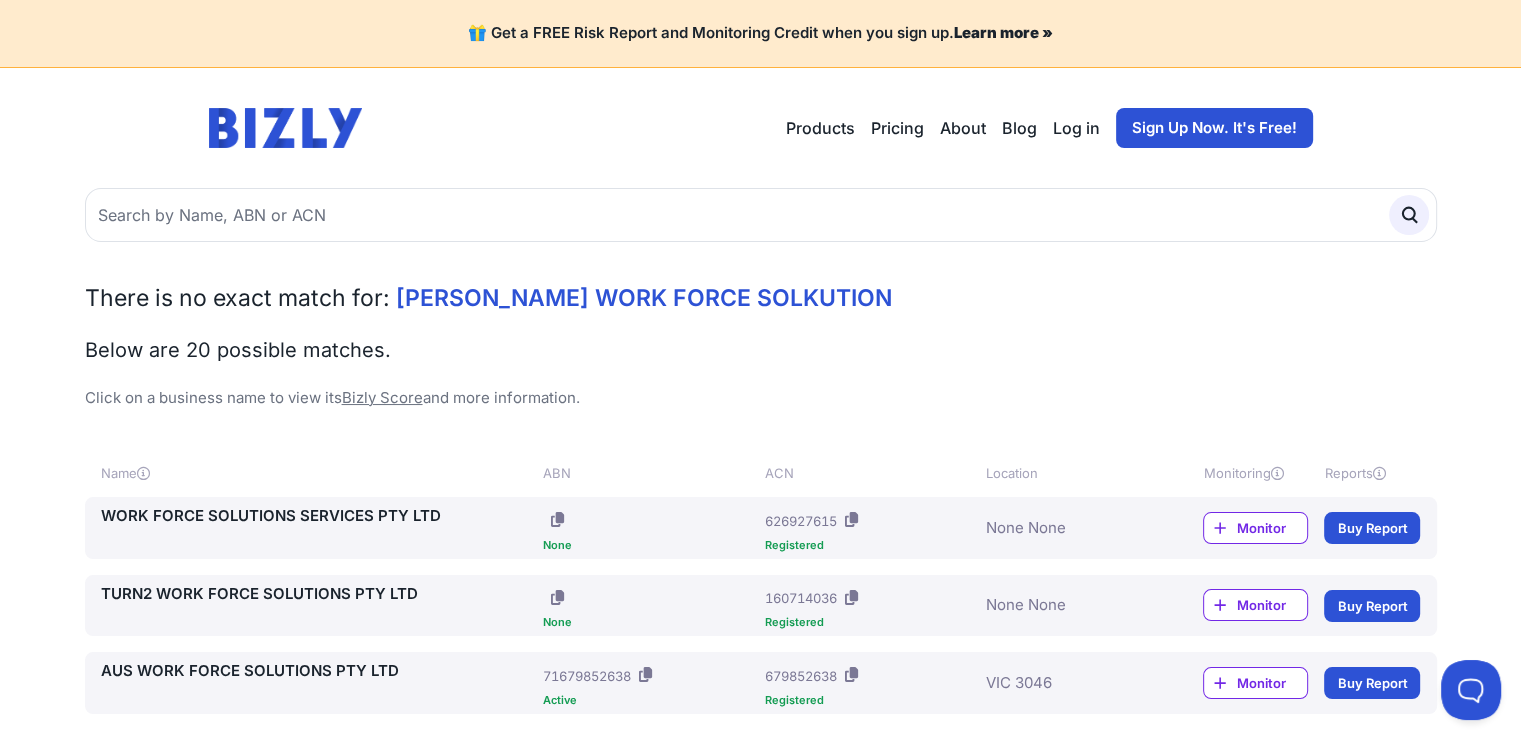 scroll, scrollTop: 0, scrollLeft: 0, axis: both 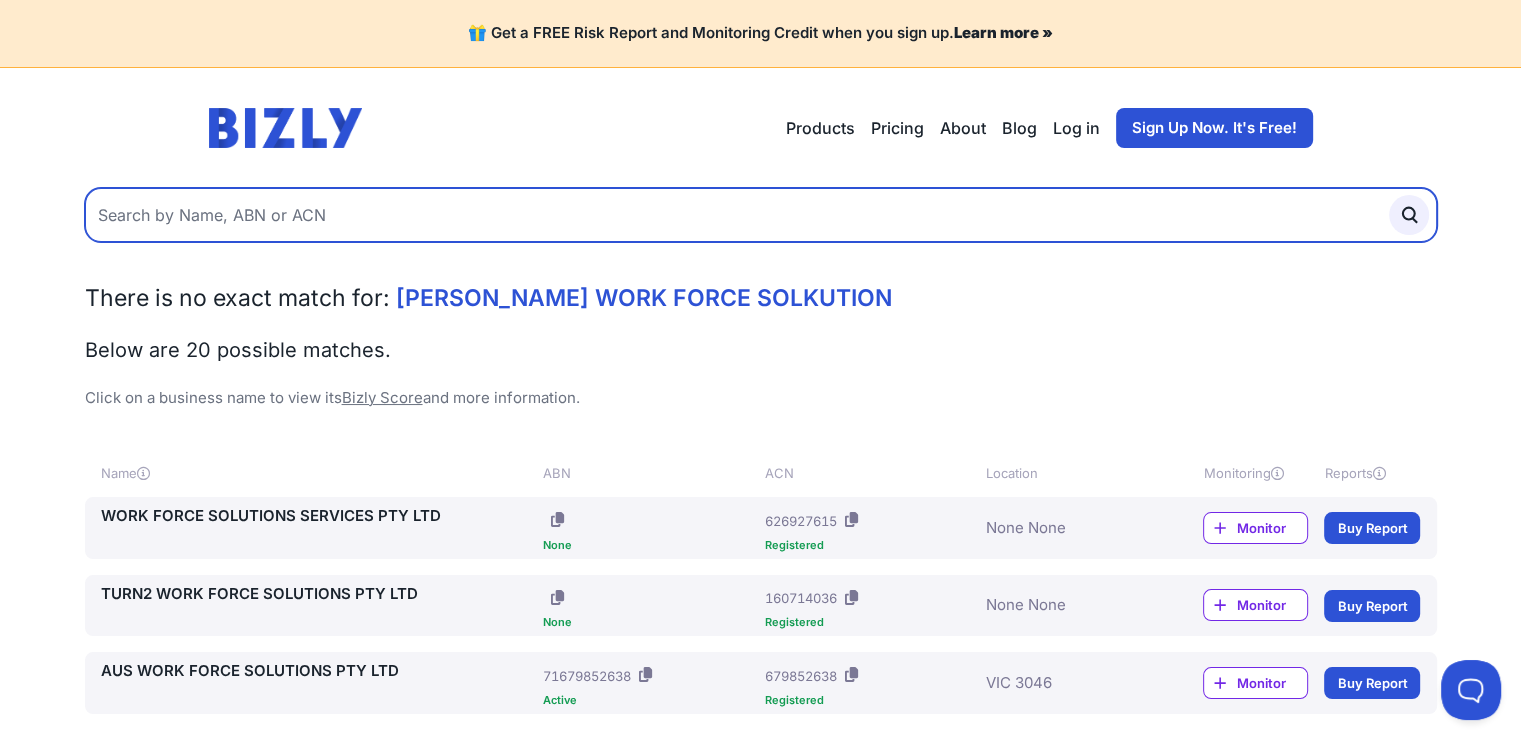 click at bounding box center (761, 215) 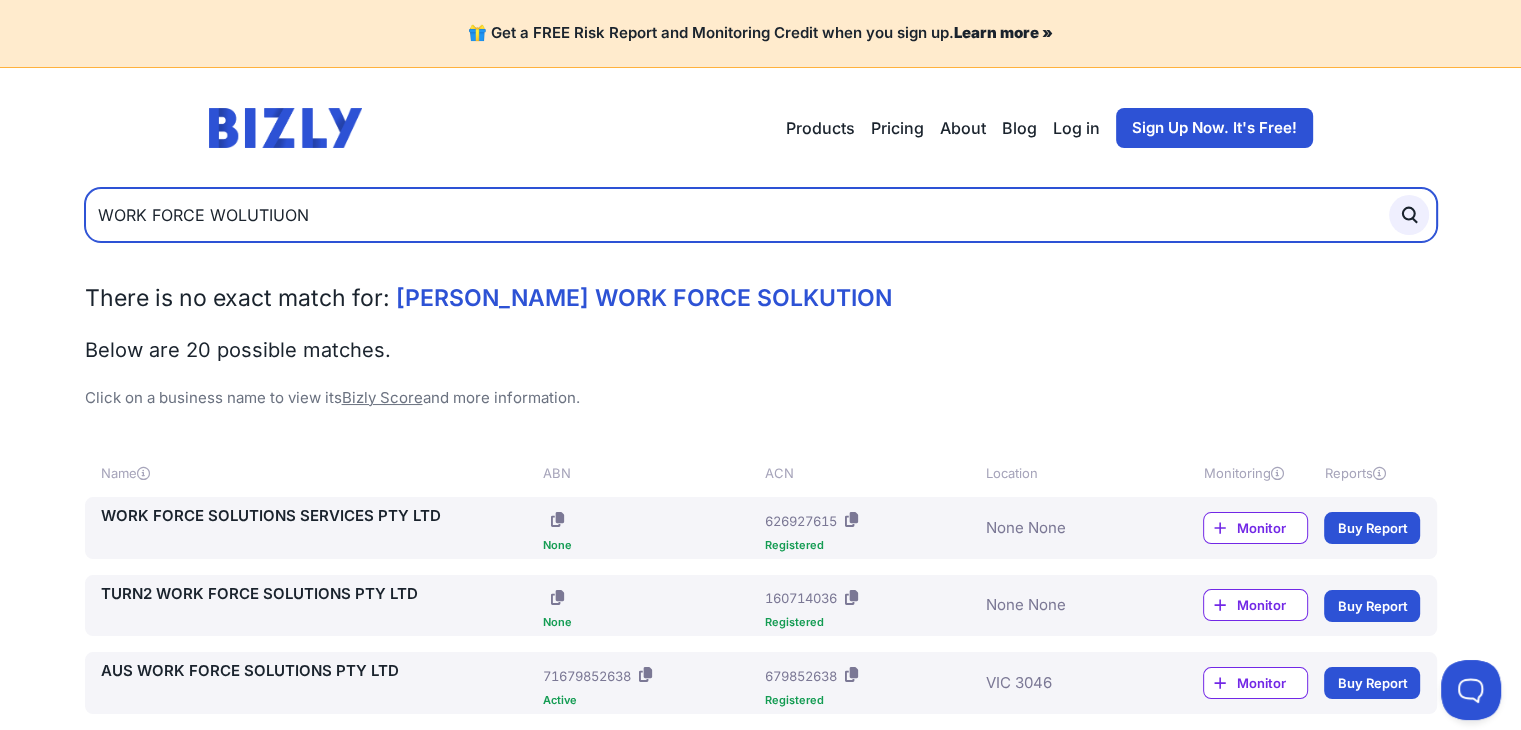 type on "WORK FORCE WOLUTIUON" 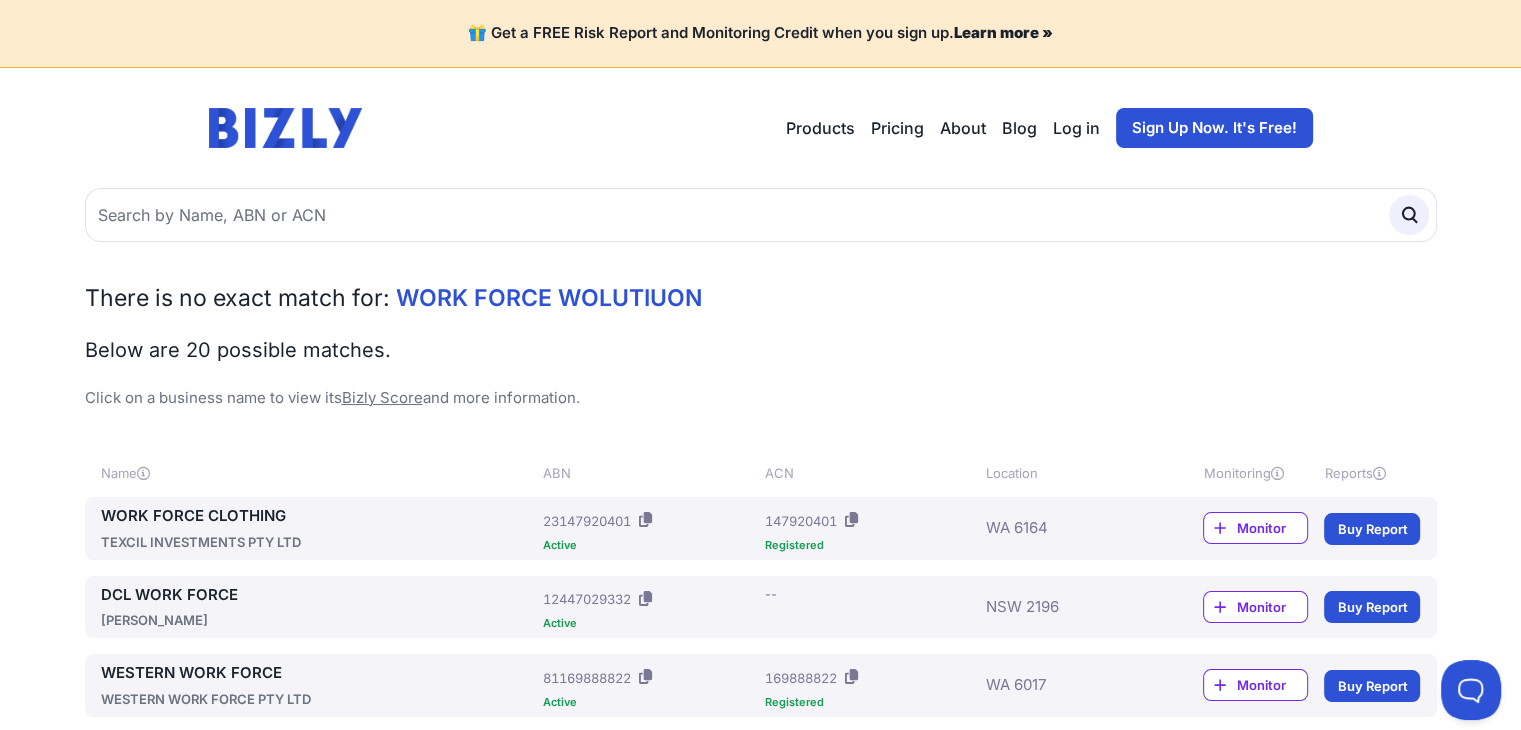 scroll, scrollTop: 0, scrollLeft: 0, axis: both 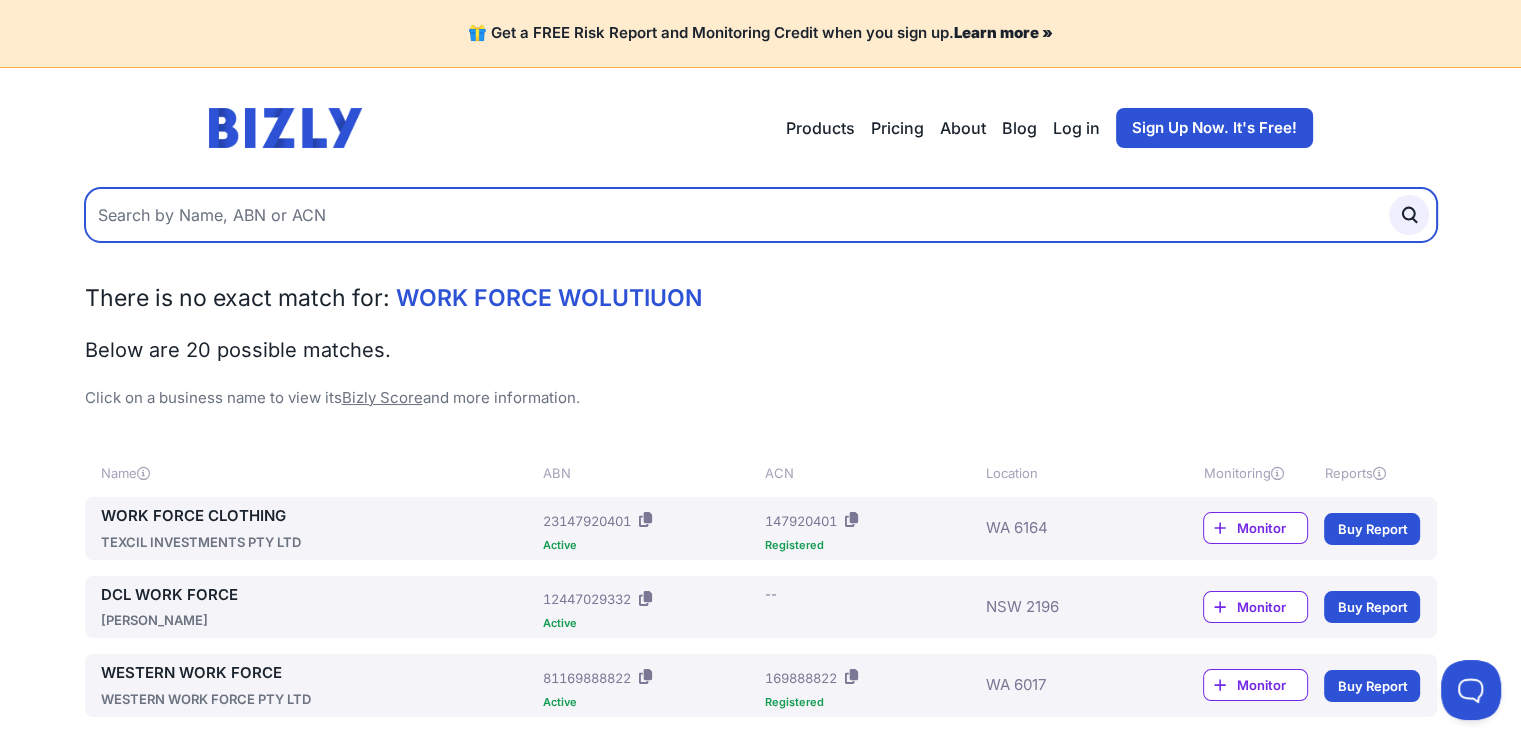 click at bounding box center (761, 215) 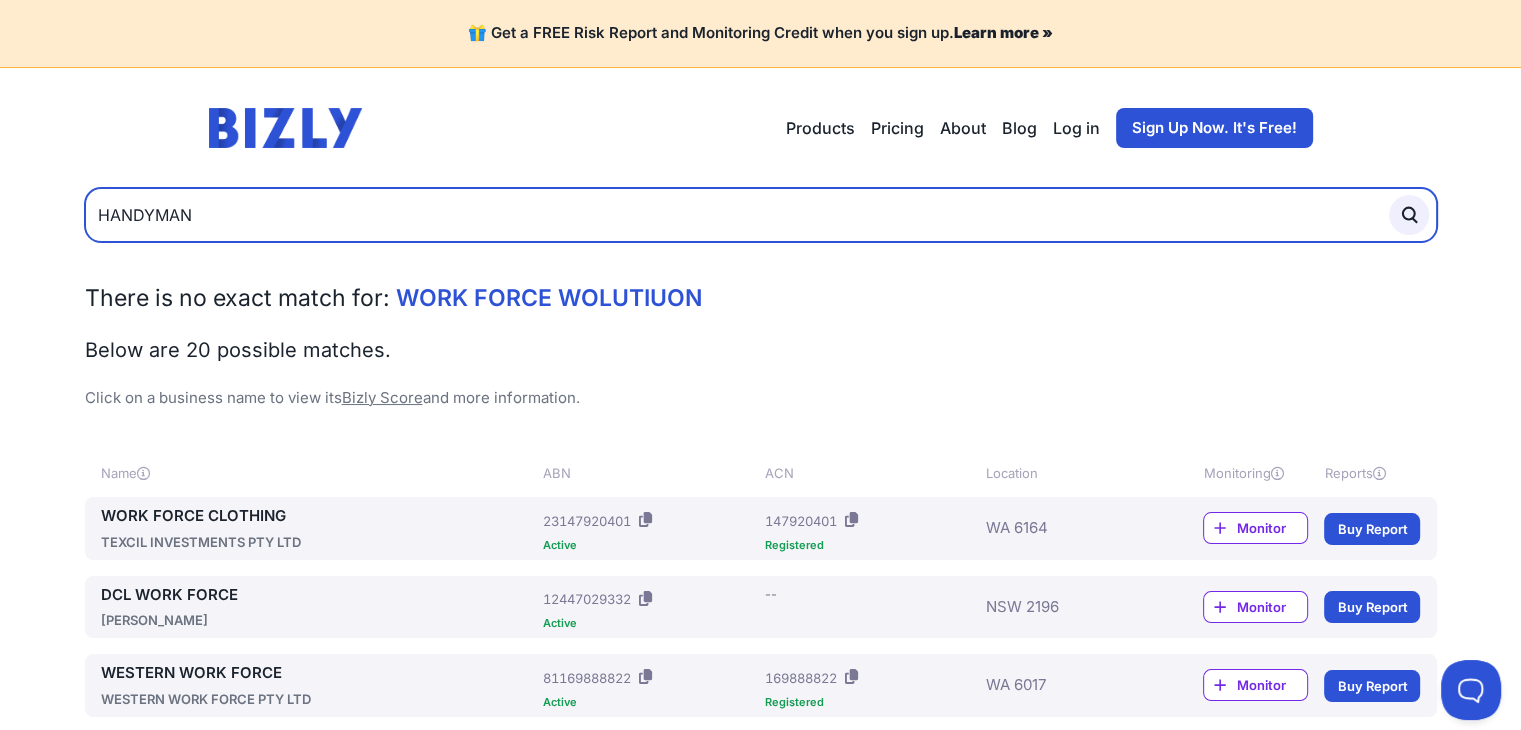 type on "HANDYMAN" 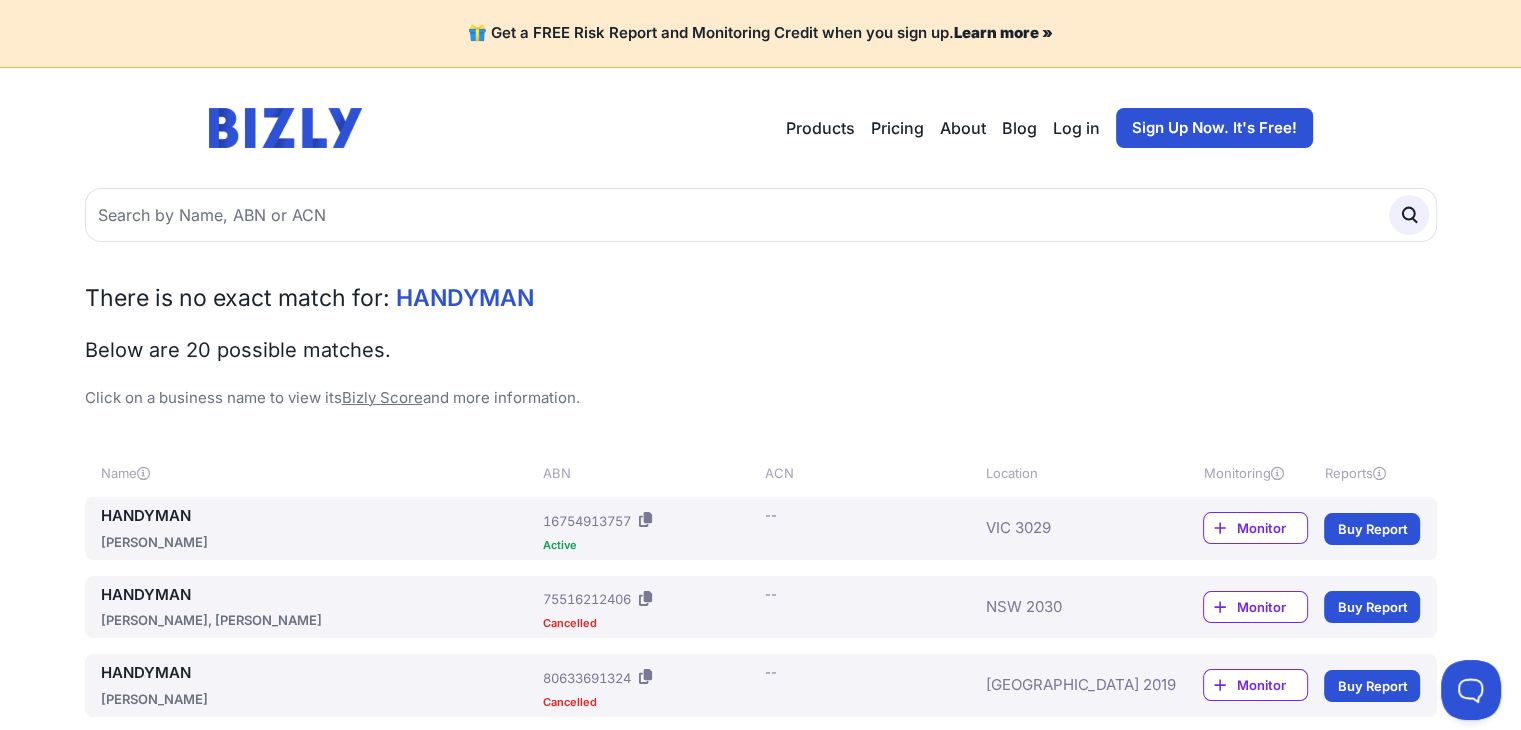 scroll, scrollTop: 0, scrollLeft: 0, axis: both 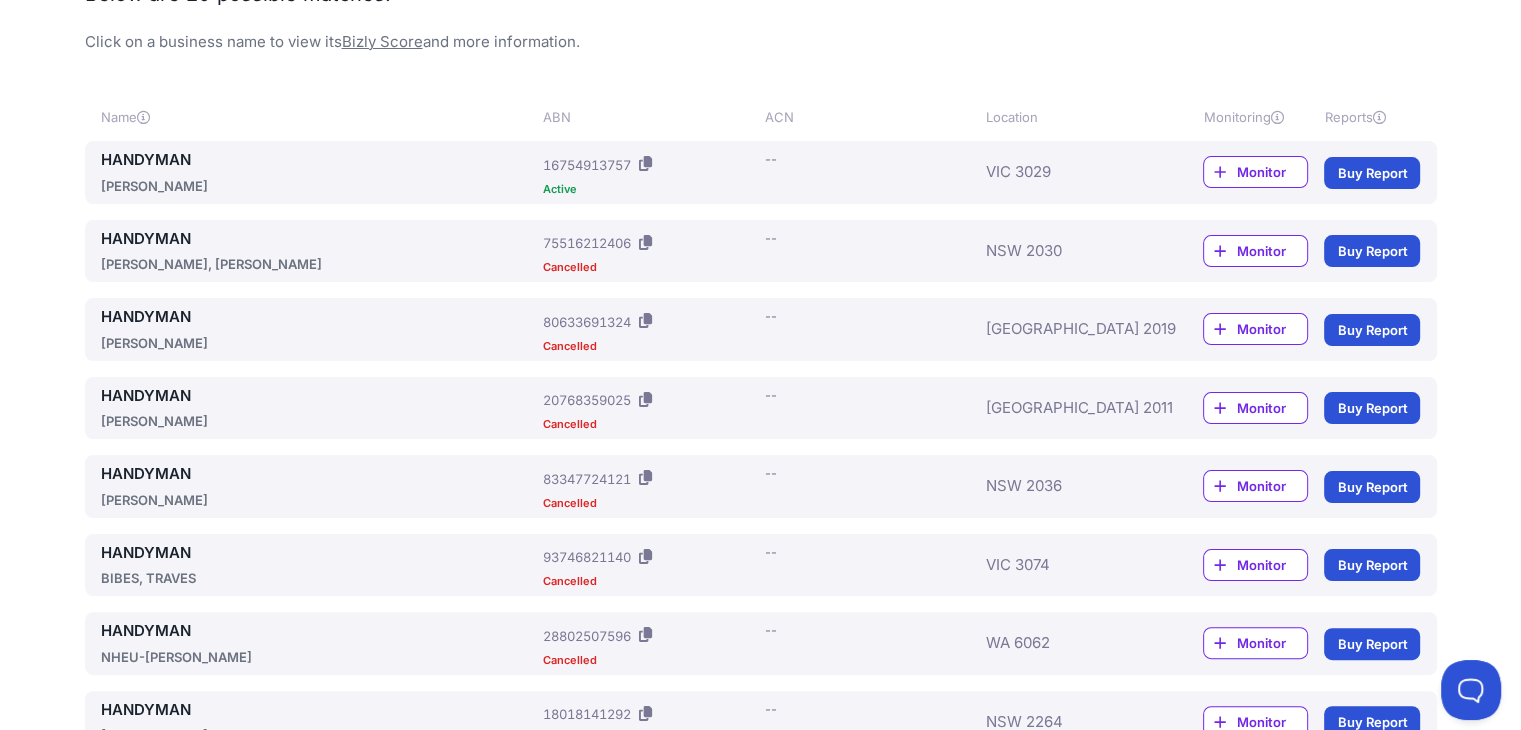 click on "NHEU-[PERSON_NAME]" at bounding box center [318, 657] 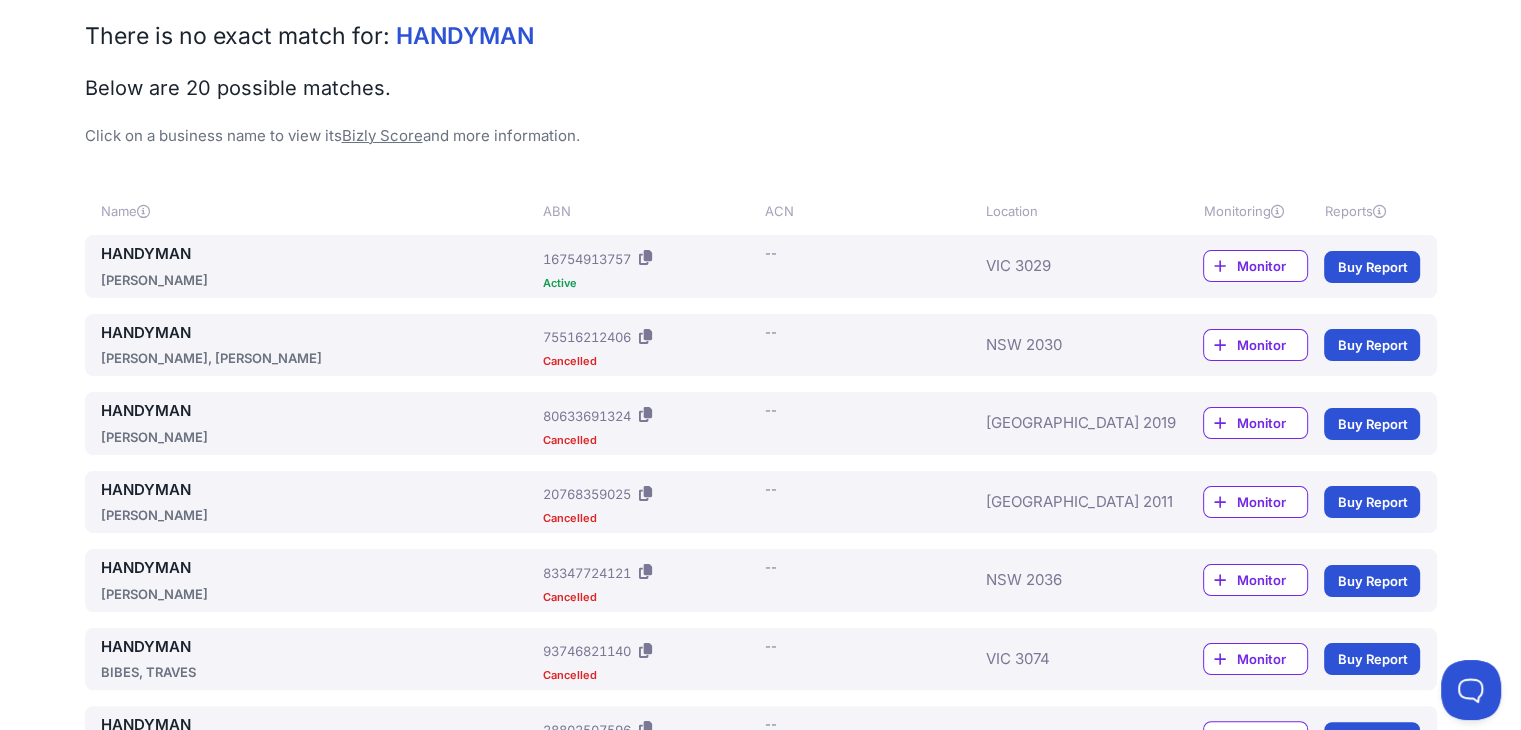 scroll, scrollTop: 120, scrollLeft: 0, axis: vertical 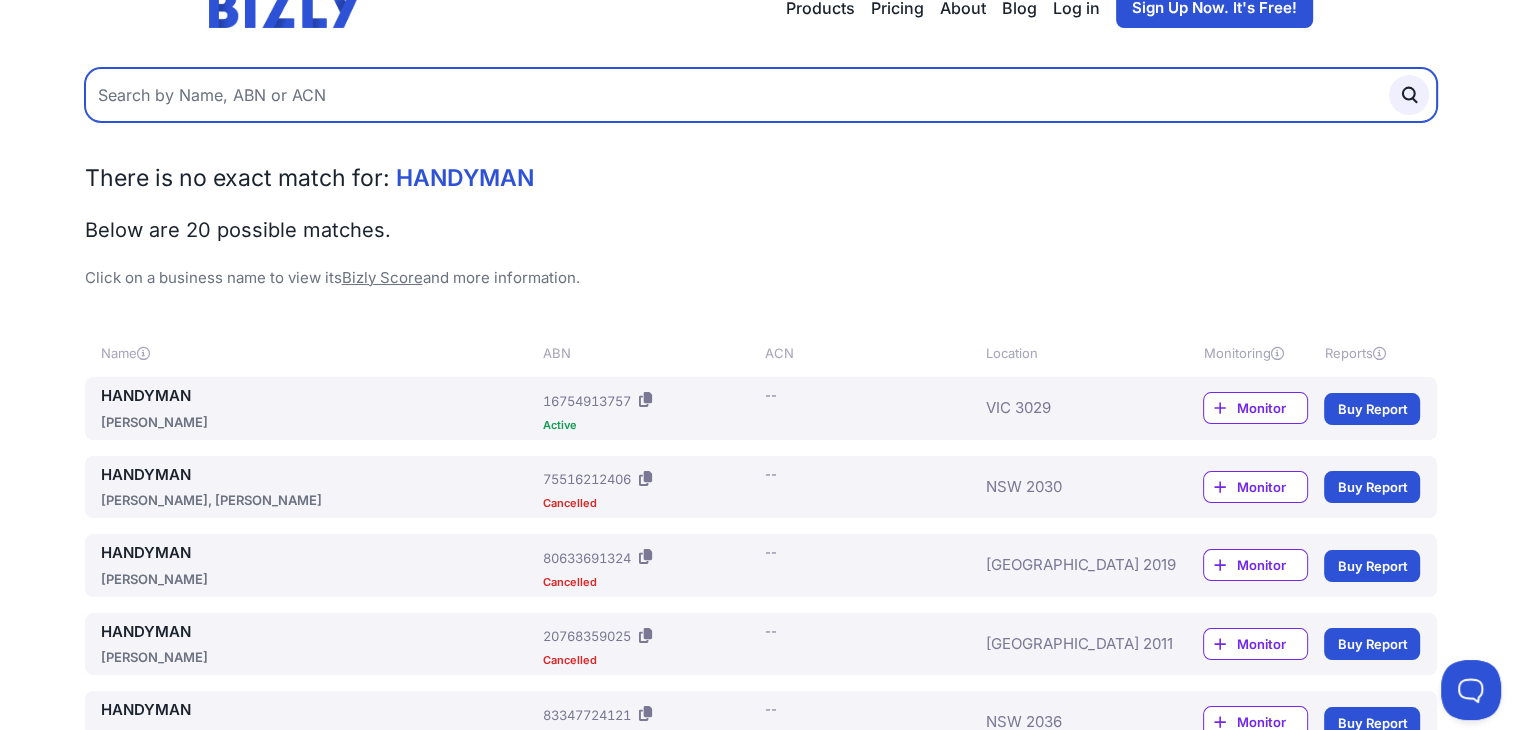 click at bounding box center [761, 95] 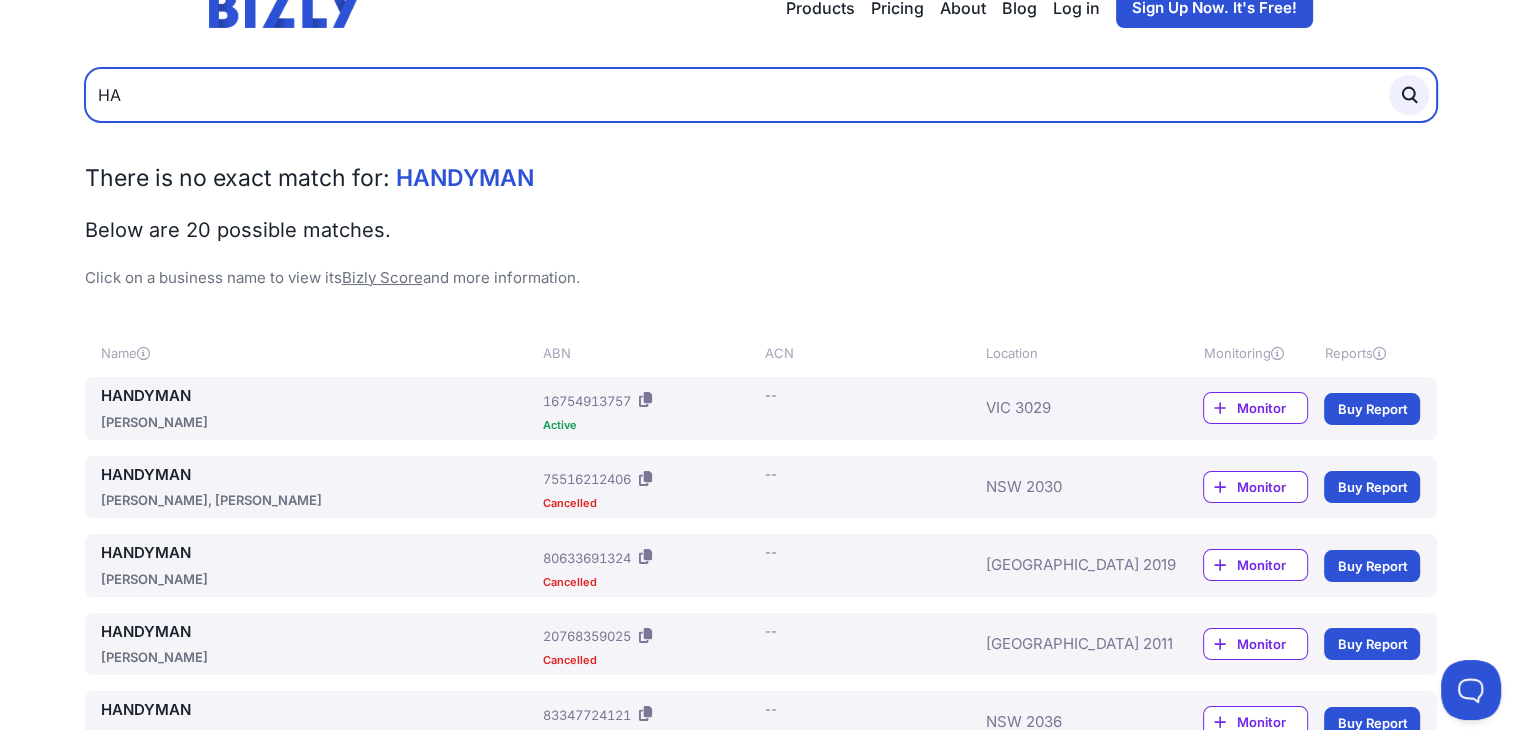 type on "H" 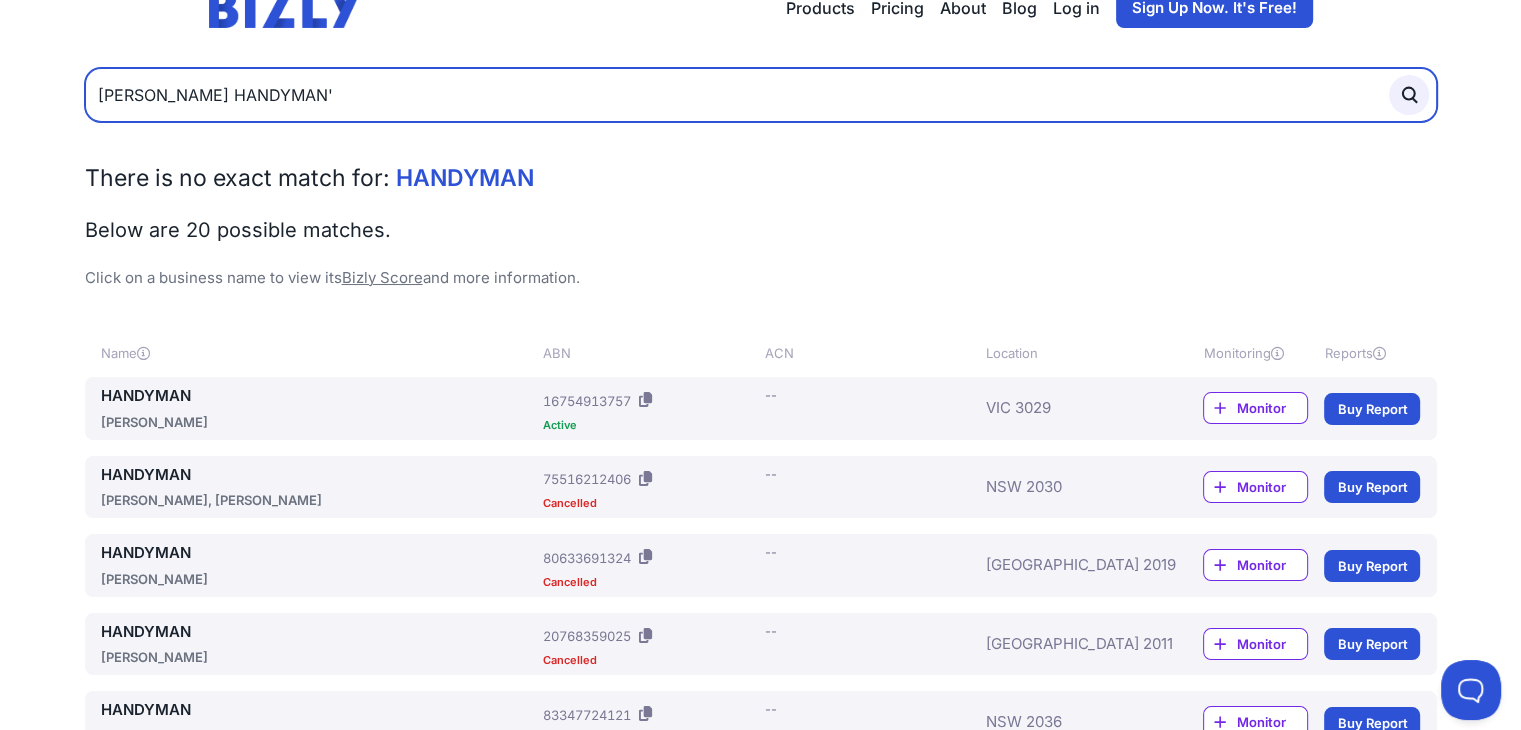 click at bounding box center [1409, 95] 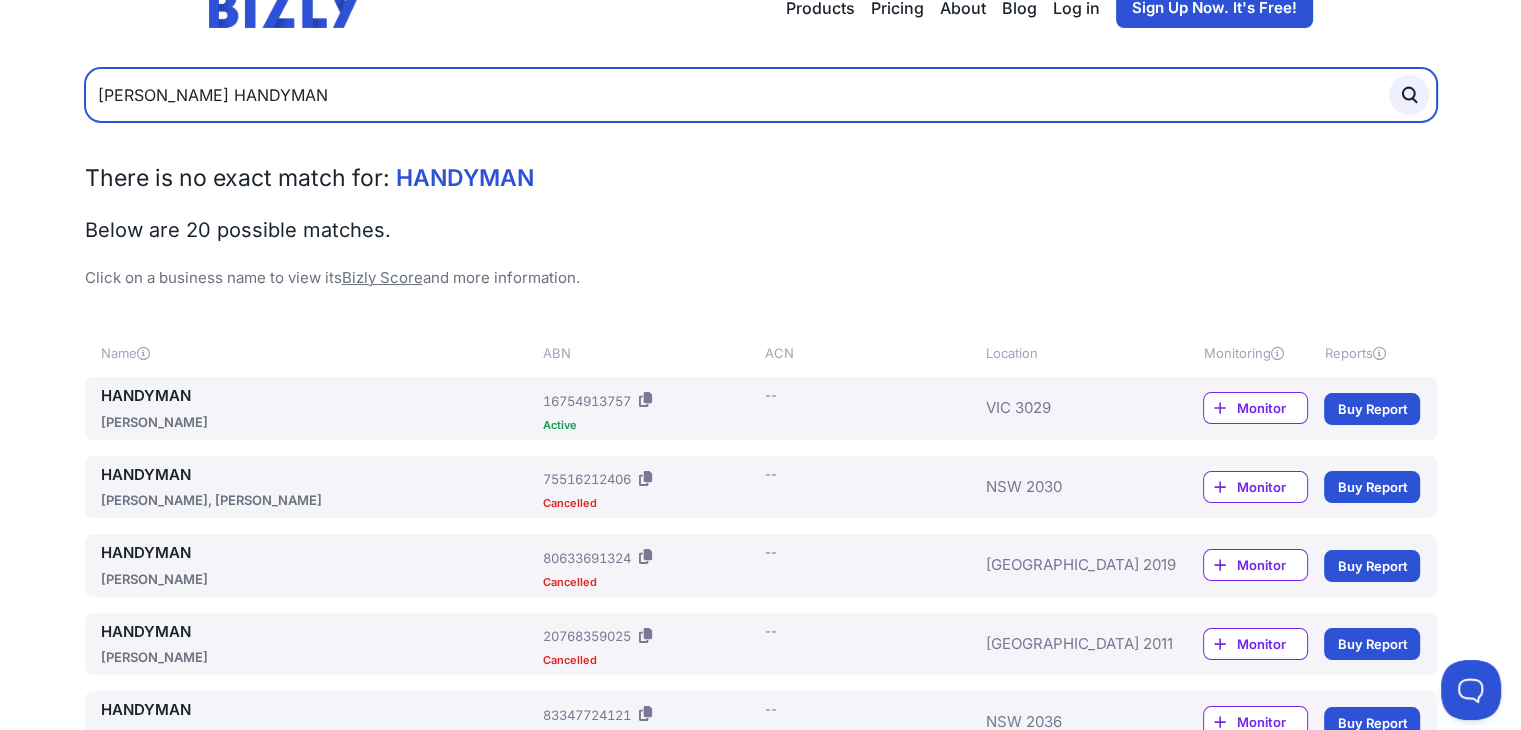 type on "NGYUEN HANDYMAN" 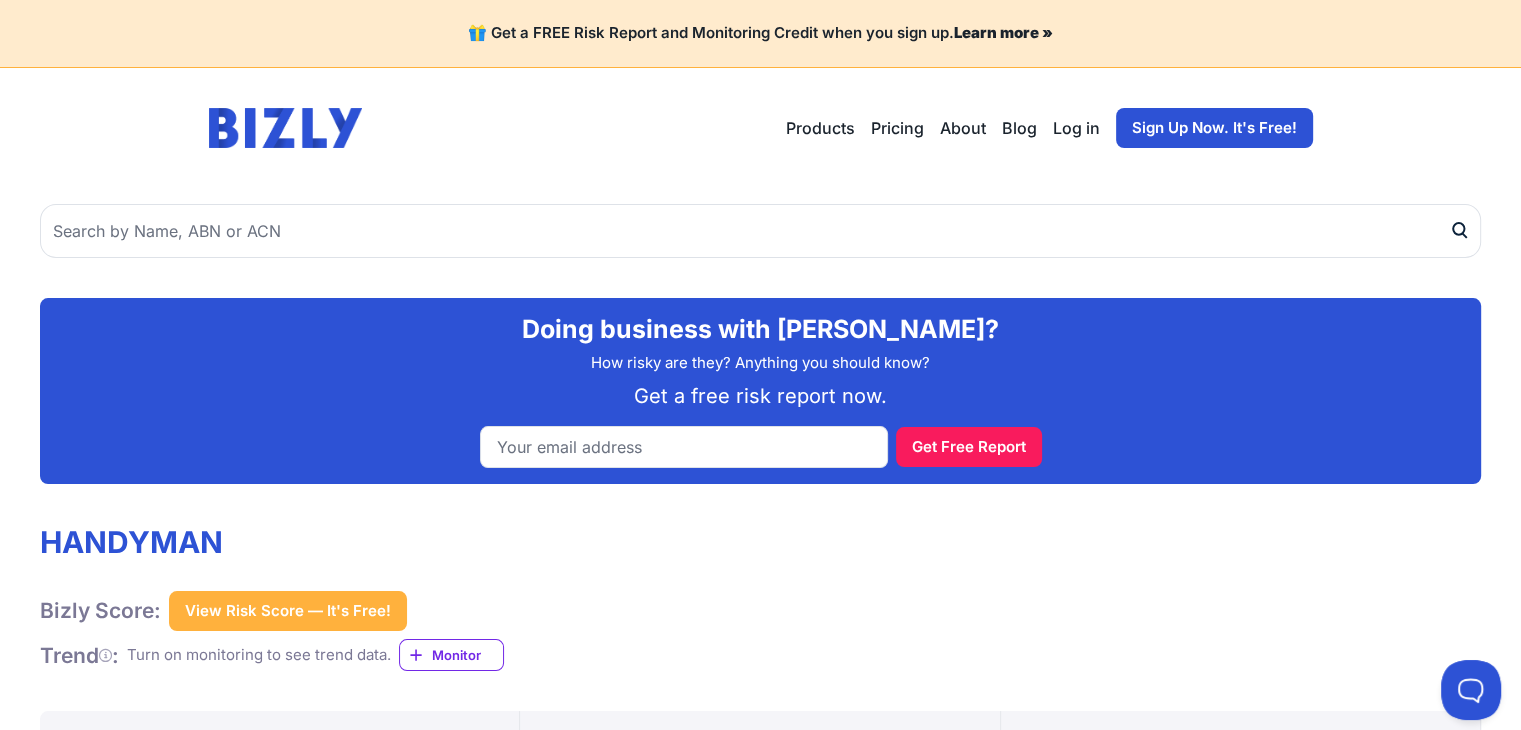 scroll, scrollTop: 0, scrollLeft: 0, axis: both 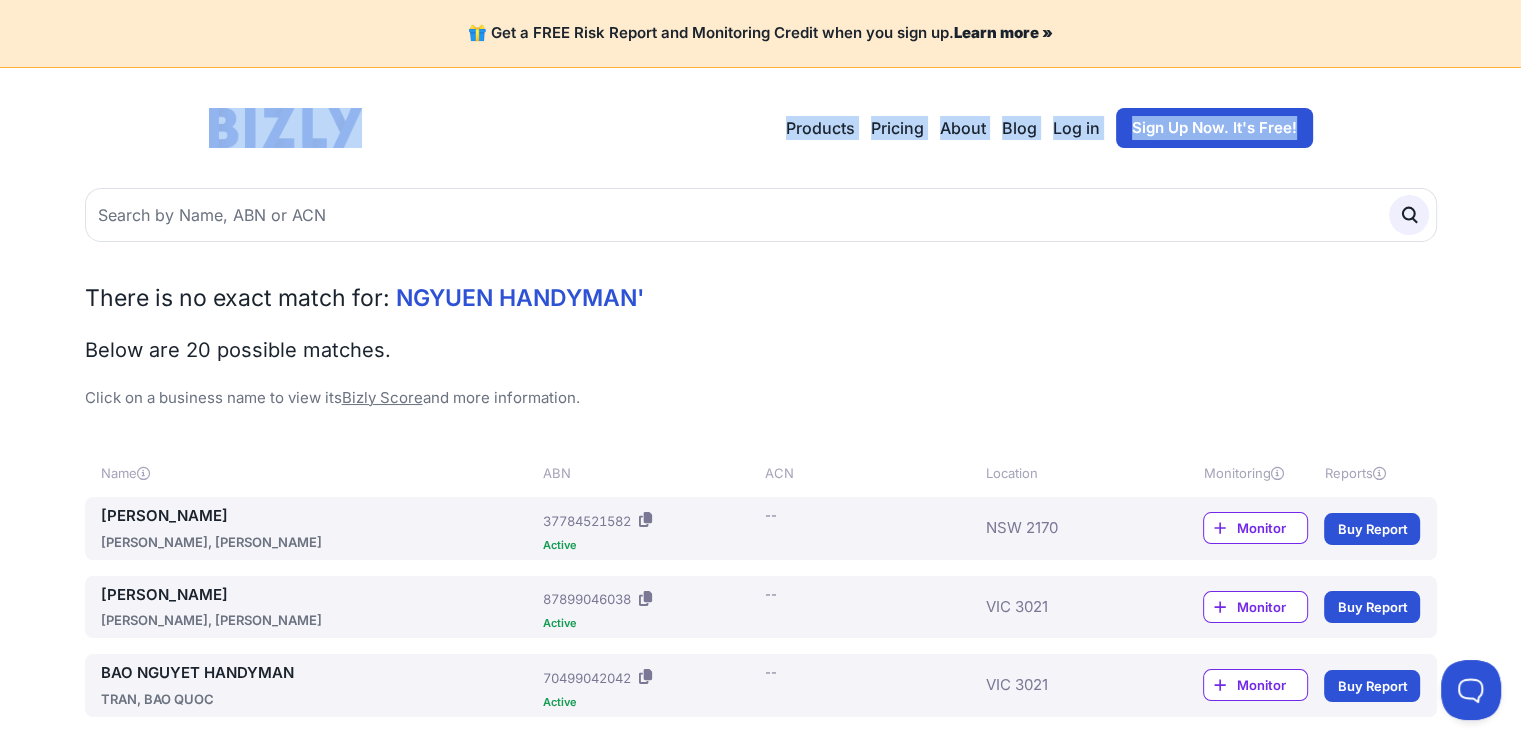 drag, startPoint x: 557, startPoint y: 175, endPoint x: 548, endPoint y: 221, distance: 46.872166 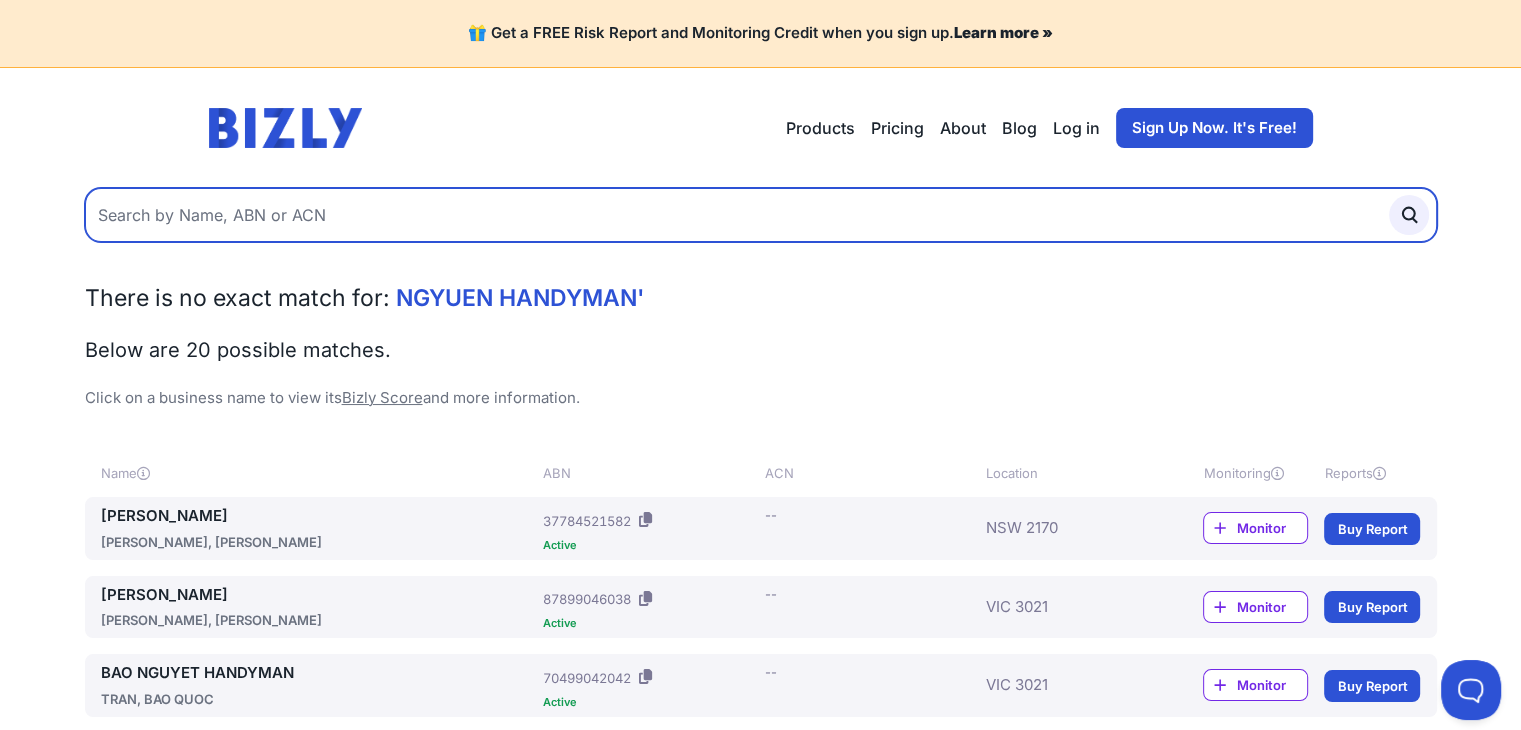 click at bounding box center (761, 215) 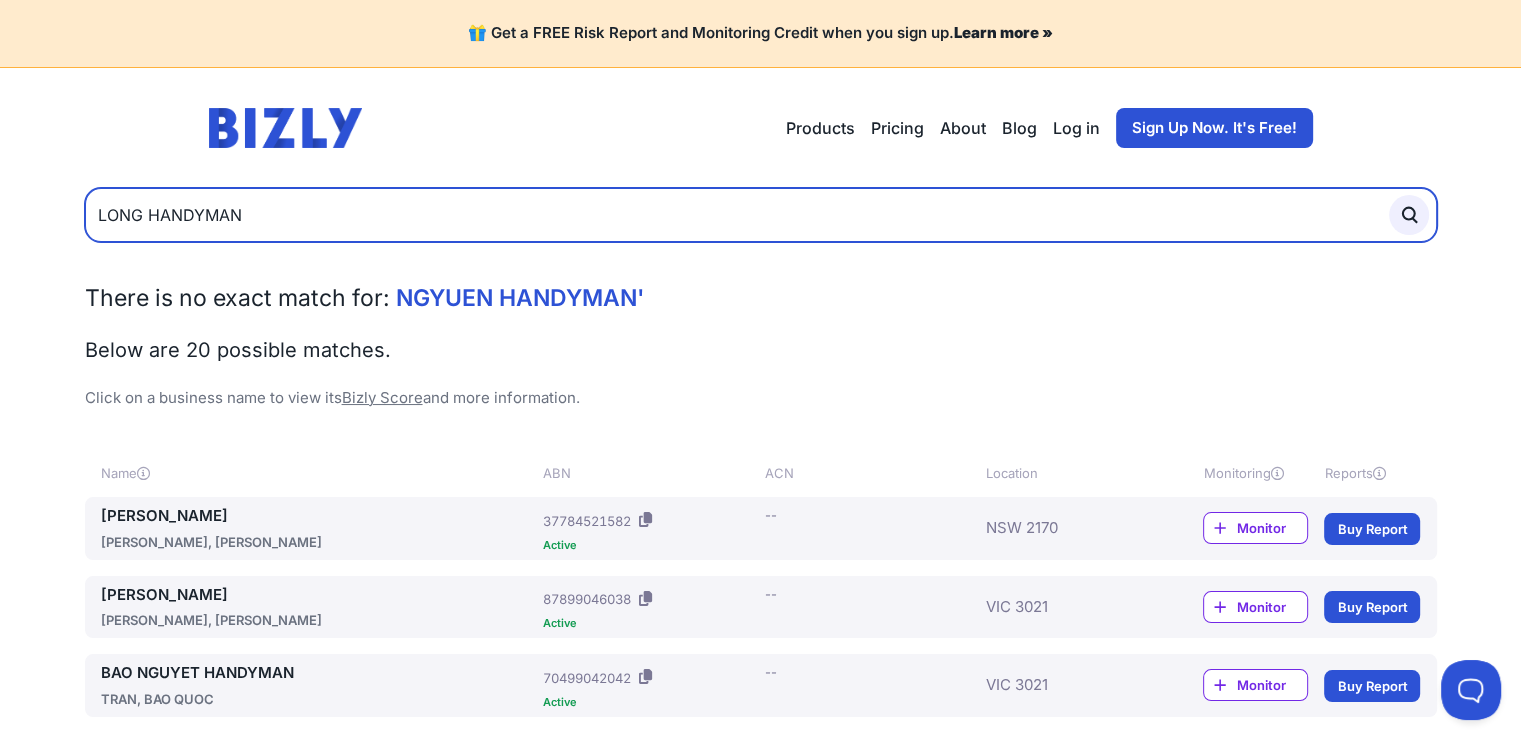 type on "LONG HANDYMAN" 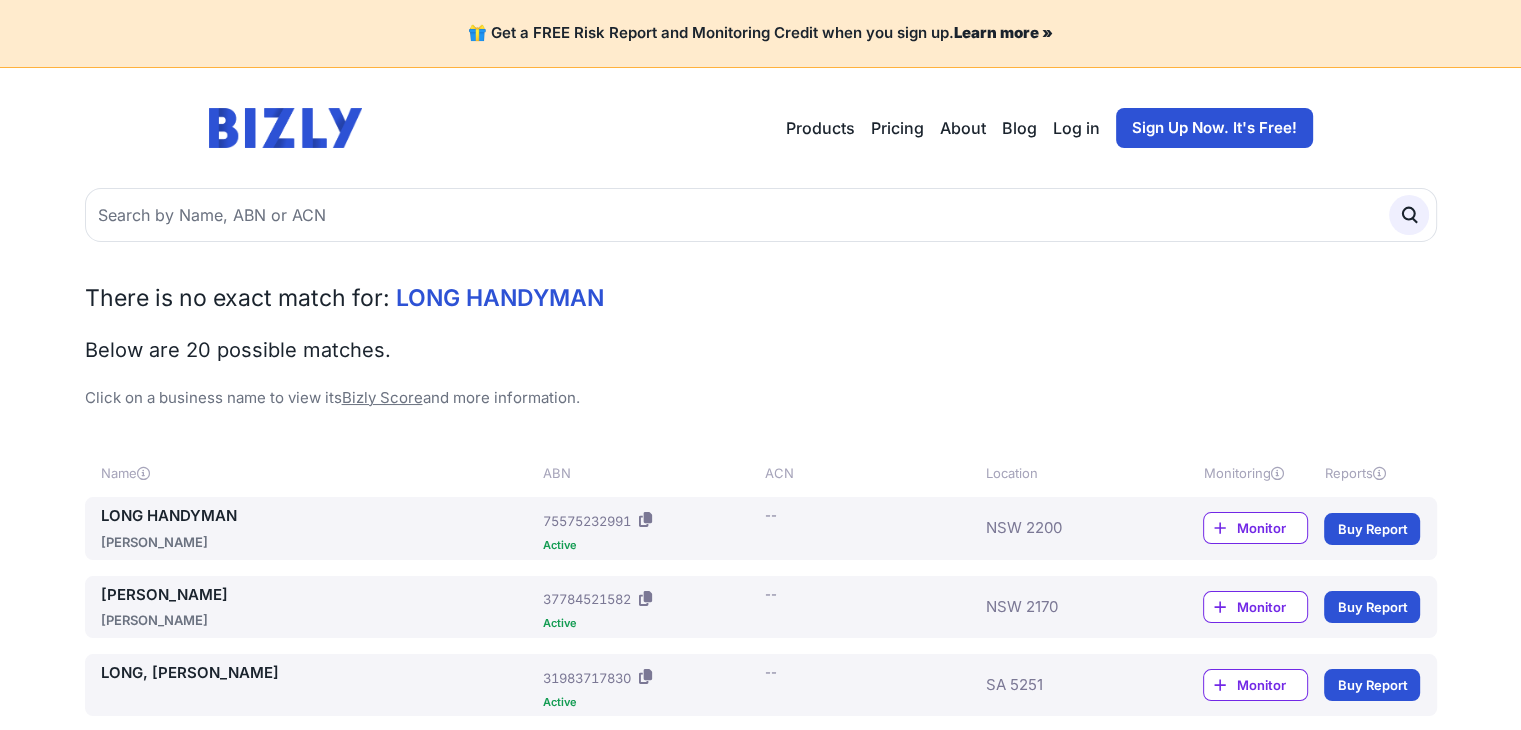 scroll, scrollTop: 0, scrollLeft: 0, axis: both 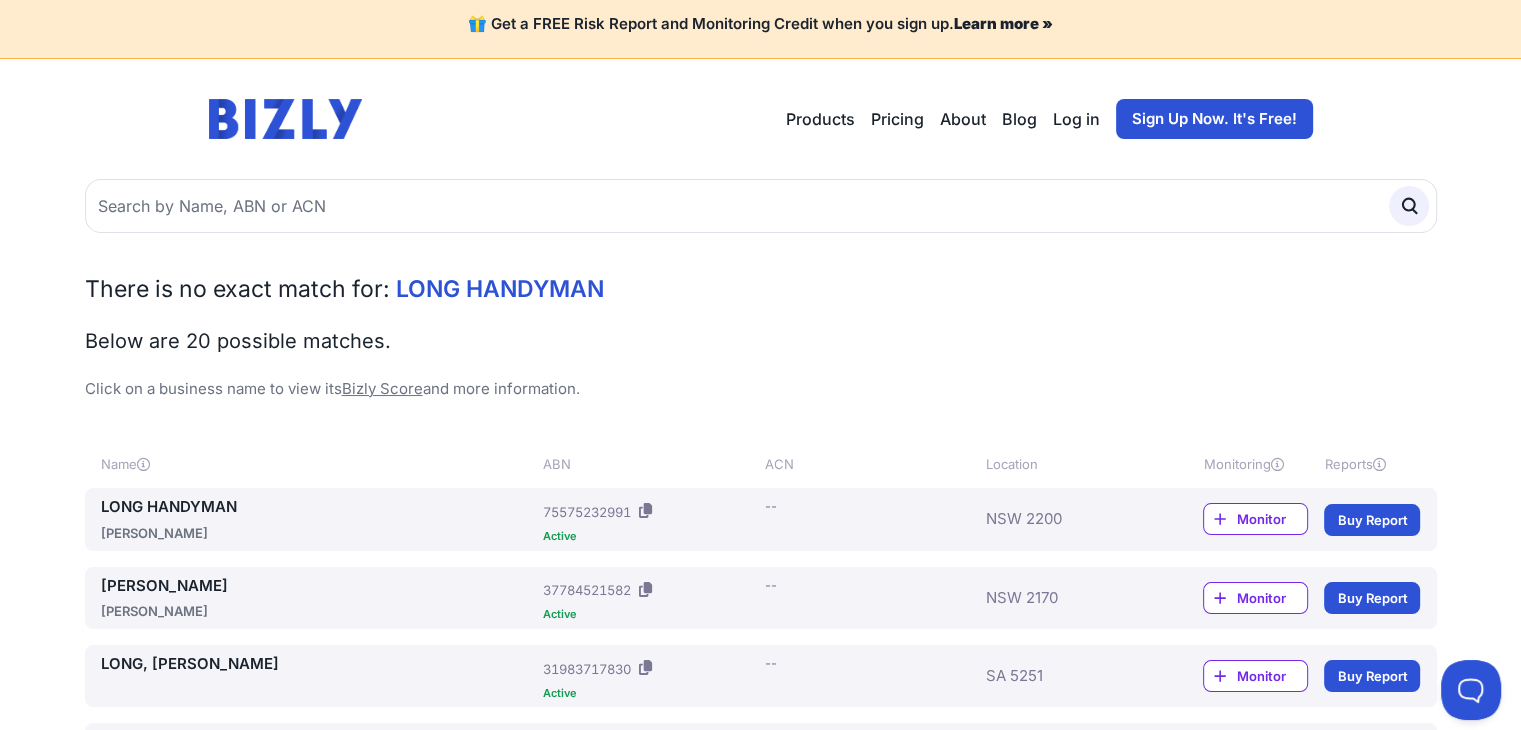 click on "Sign Up Now. It's Free!" at bounding box center [1214, 119] 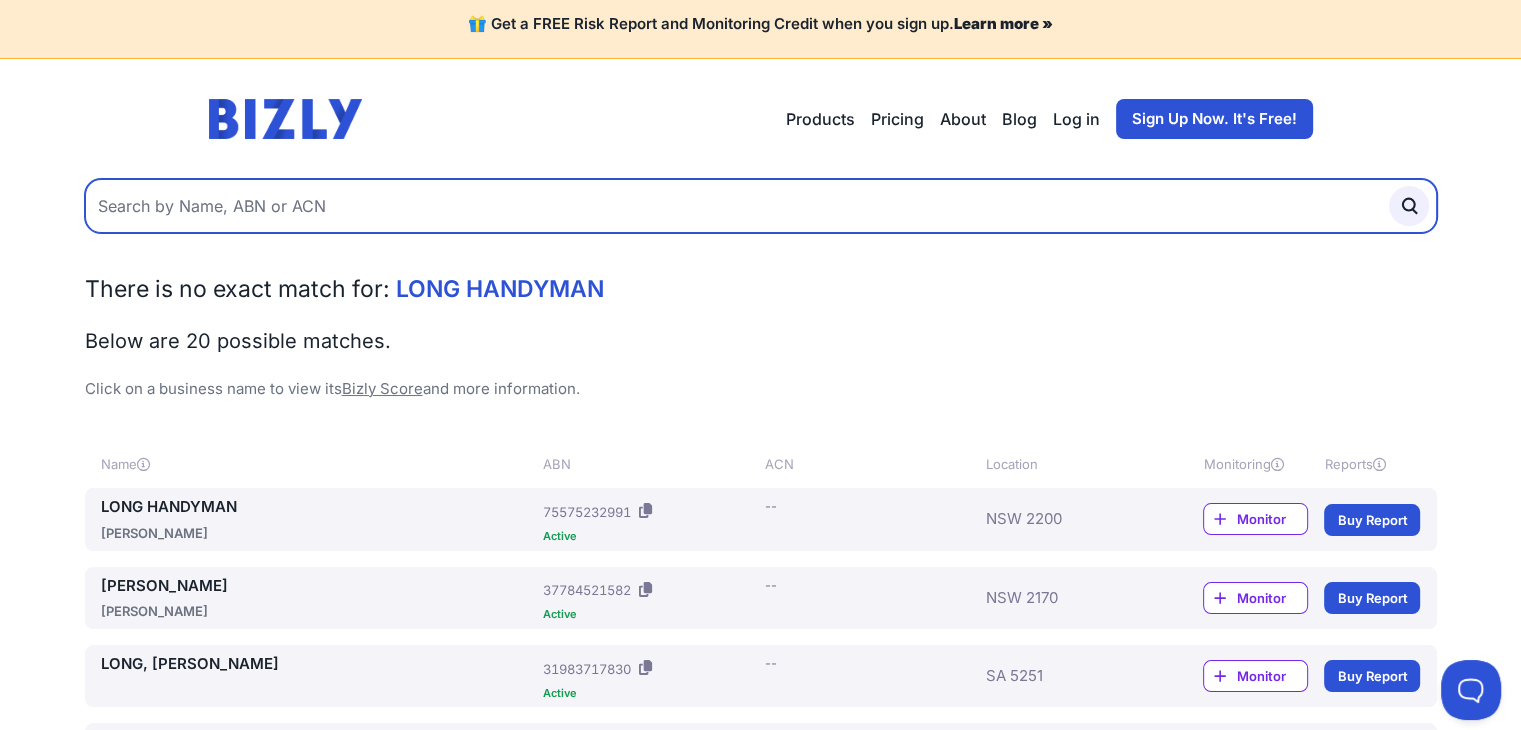 click at bounding box center (761, 206) 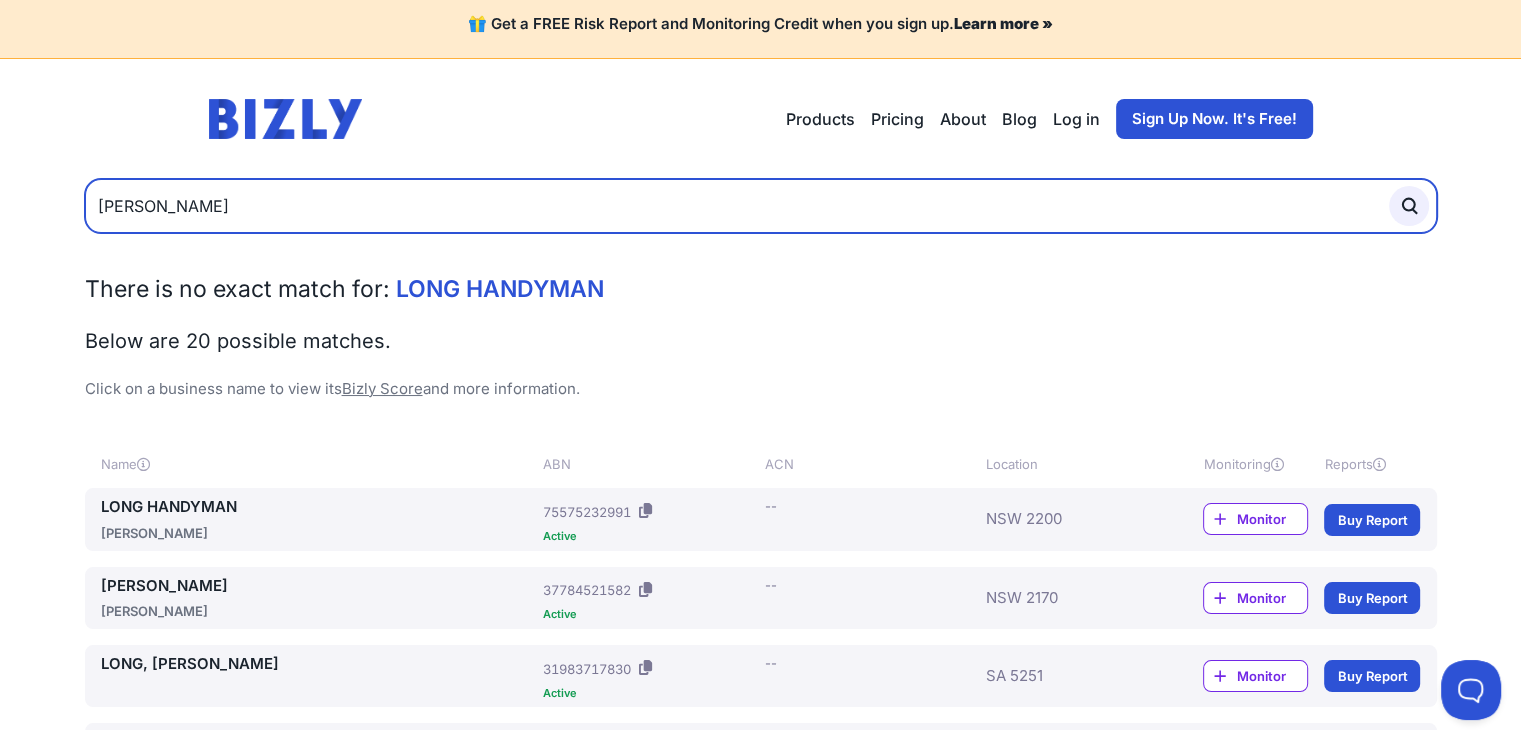 type on "[PERSON_NAME]" 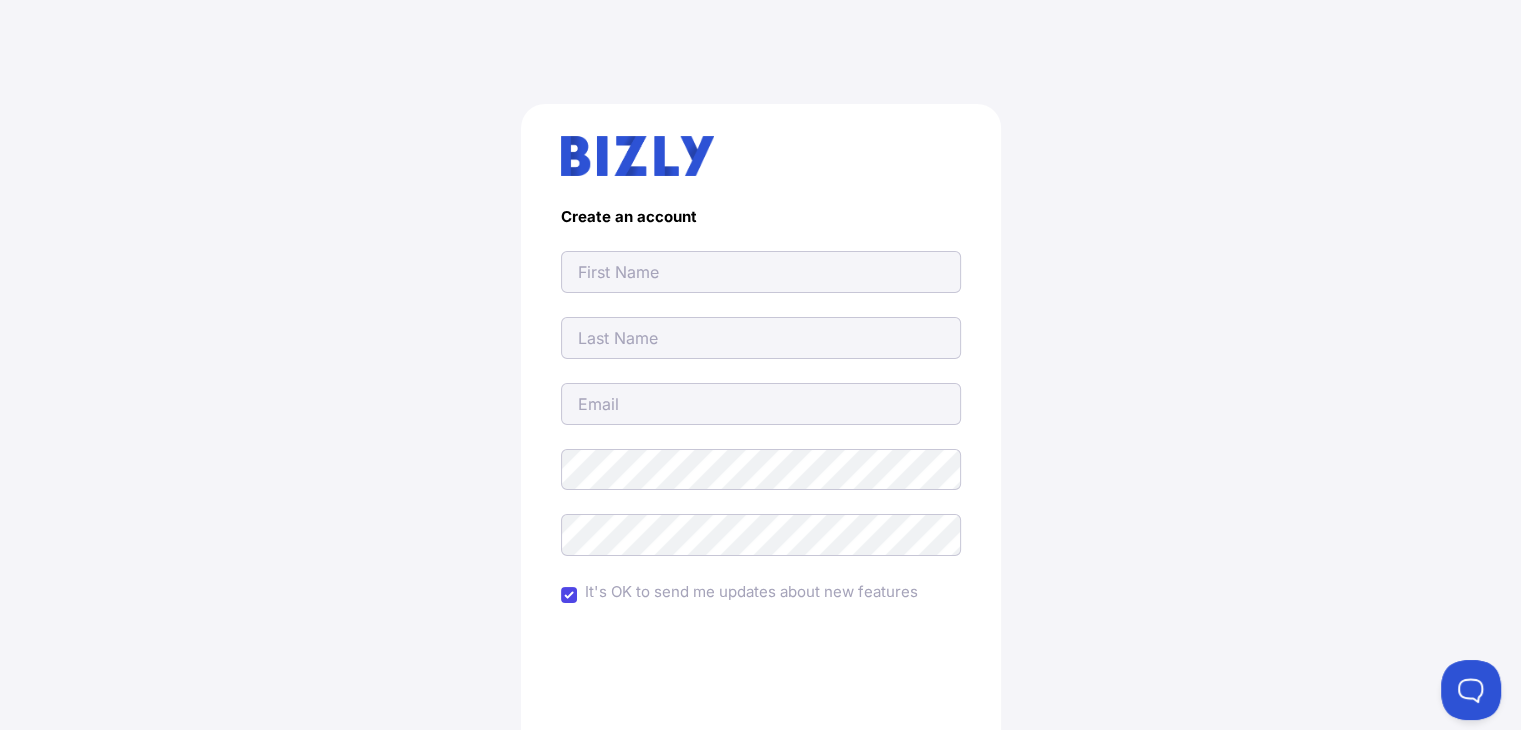 scroll, scrollTop: 0, scrollLeft: 0, axis: both 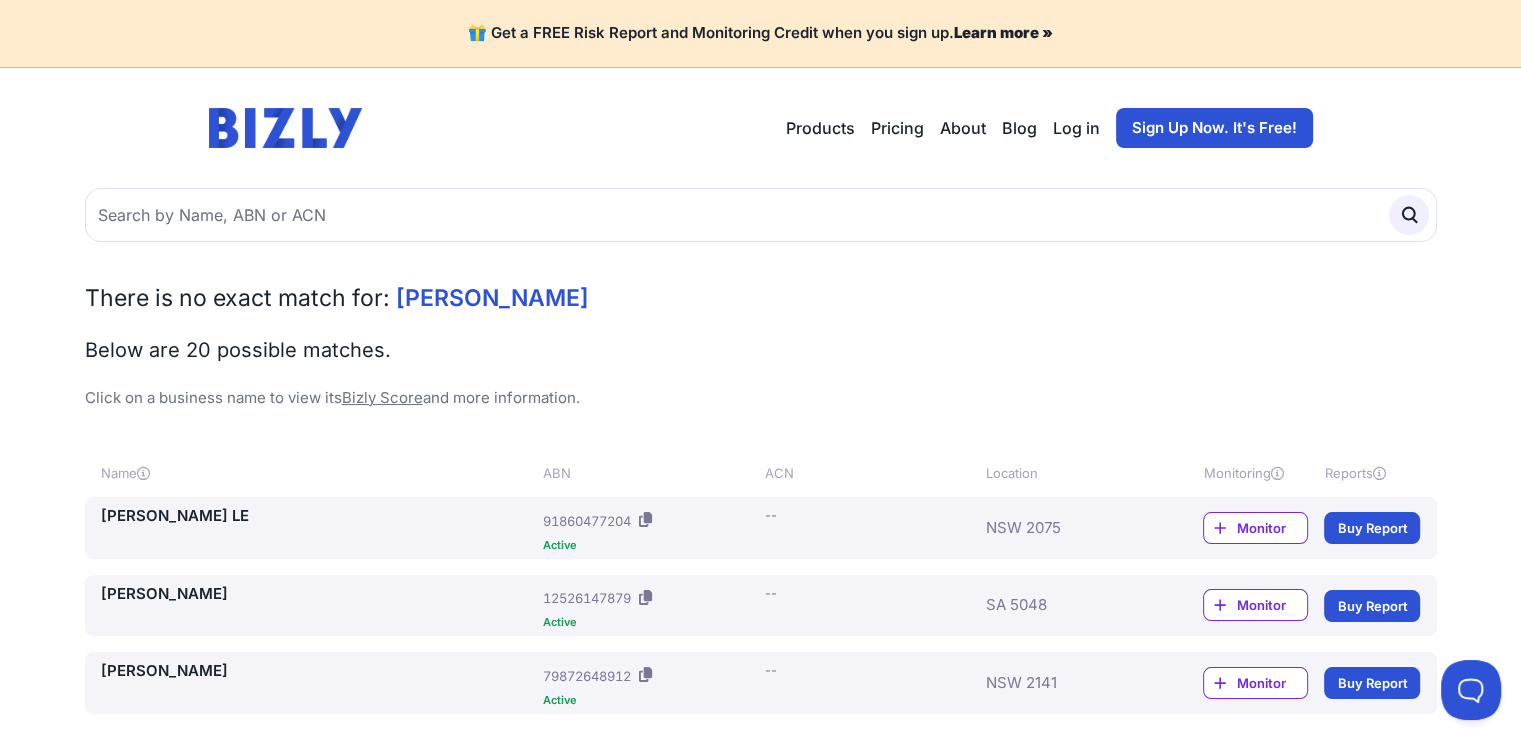 drag, startPoint x: 1519, startPoint y: 141, endPoint x: 1507, endPoint y: 249, distance: 108.66462 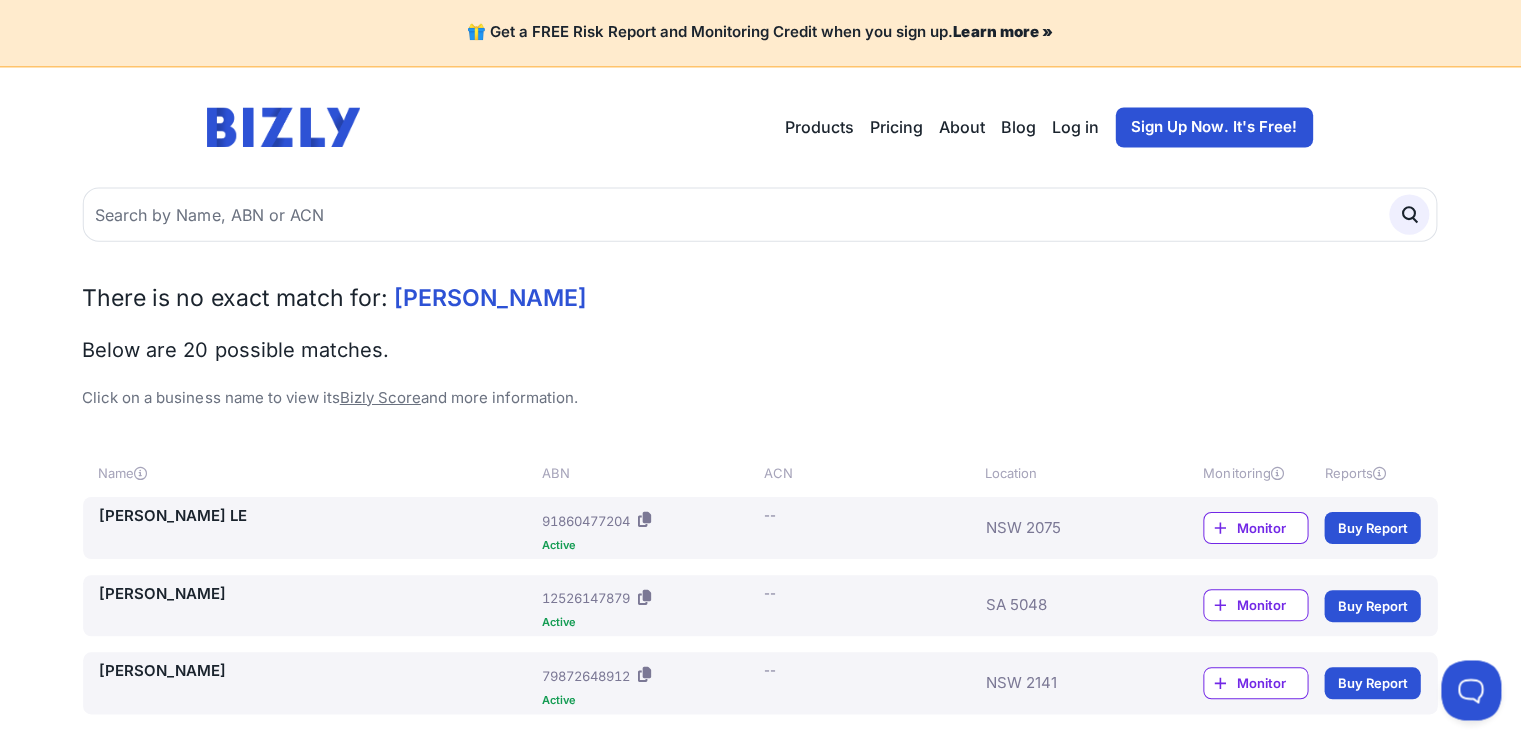 scroll, scrollTop: 0, scrollLeft: 0, axis: both 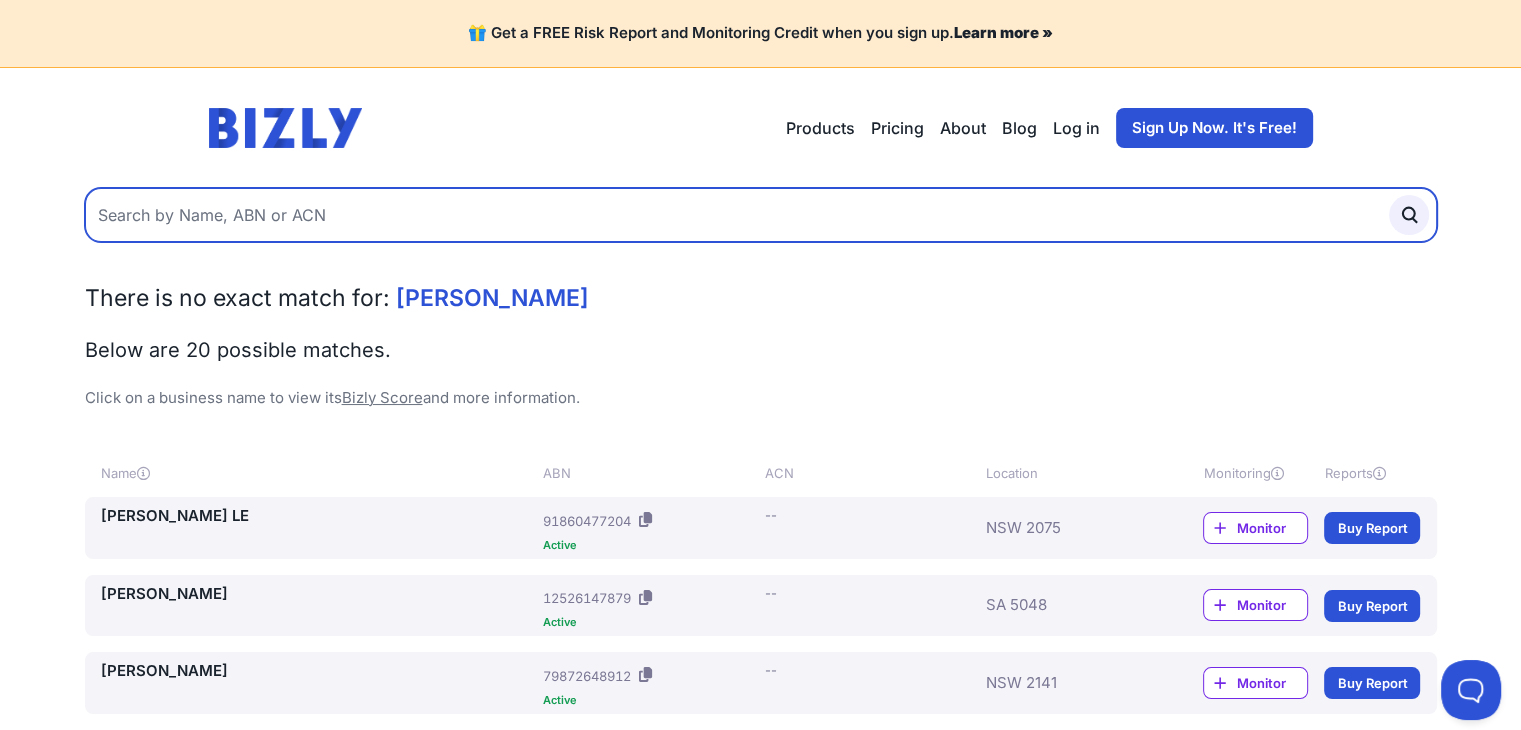 click at bounding box center (761, 215) 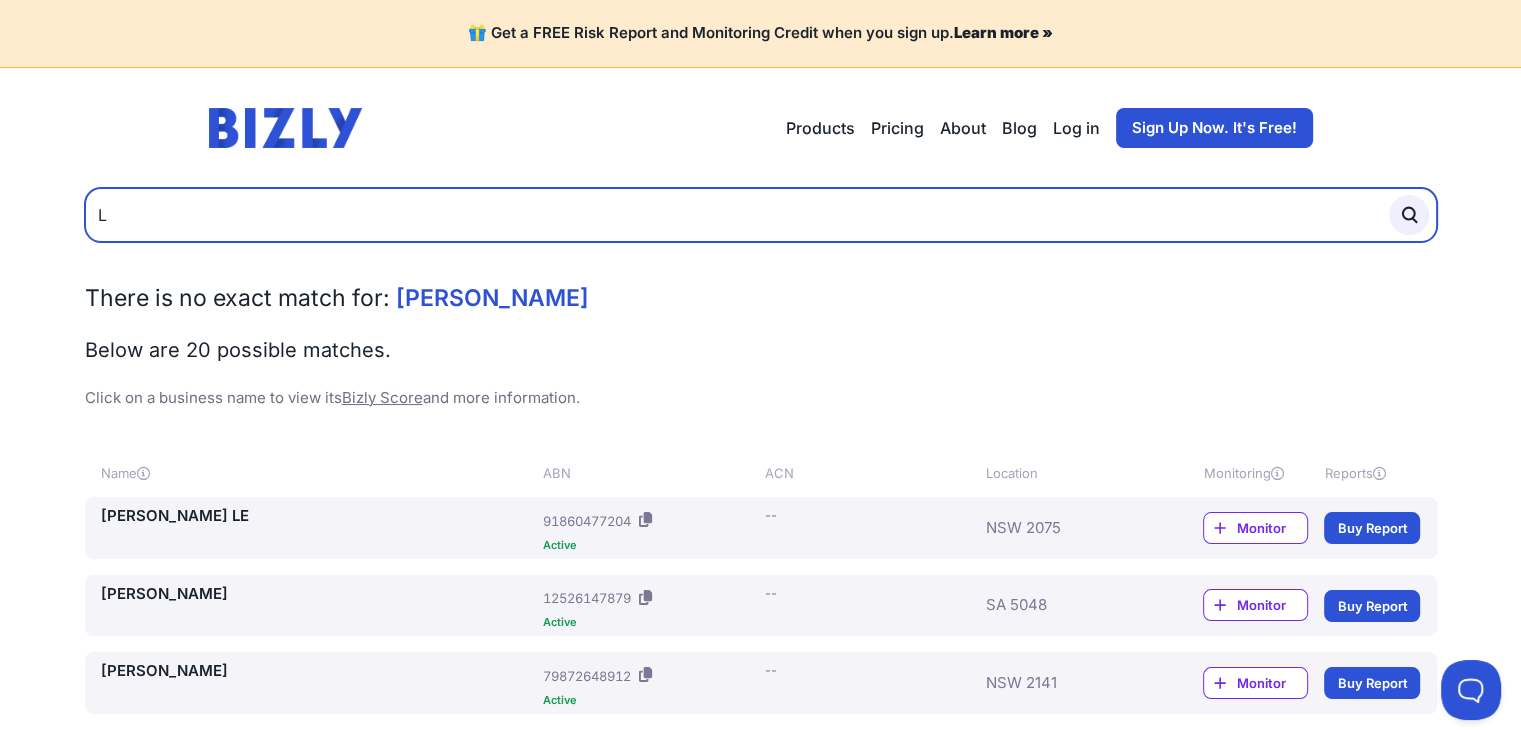click on "L" at bounding box center (761, 215) 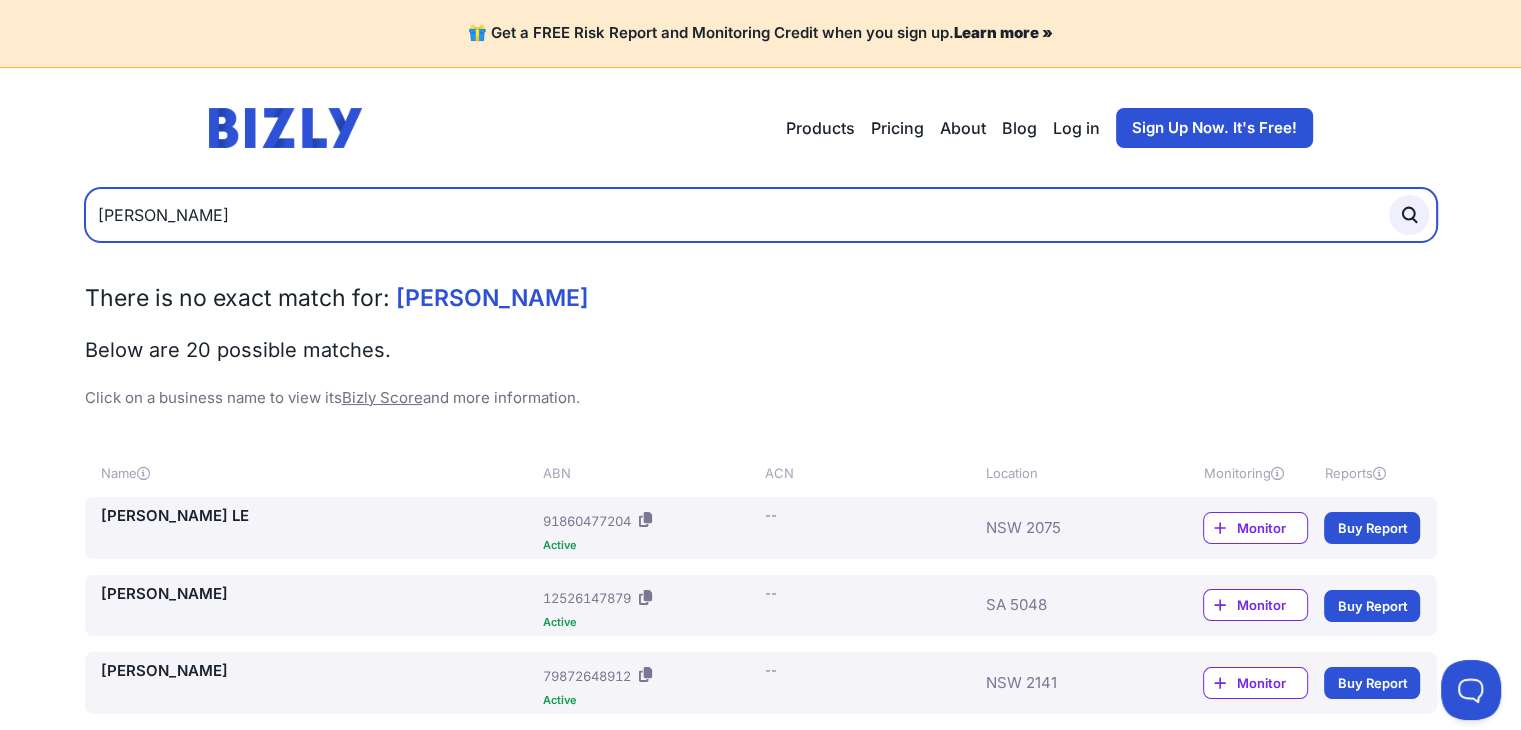 type on "[PERSON_NAME]]" 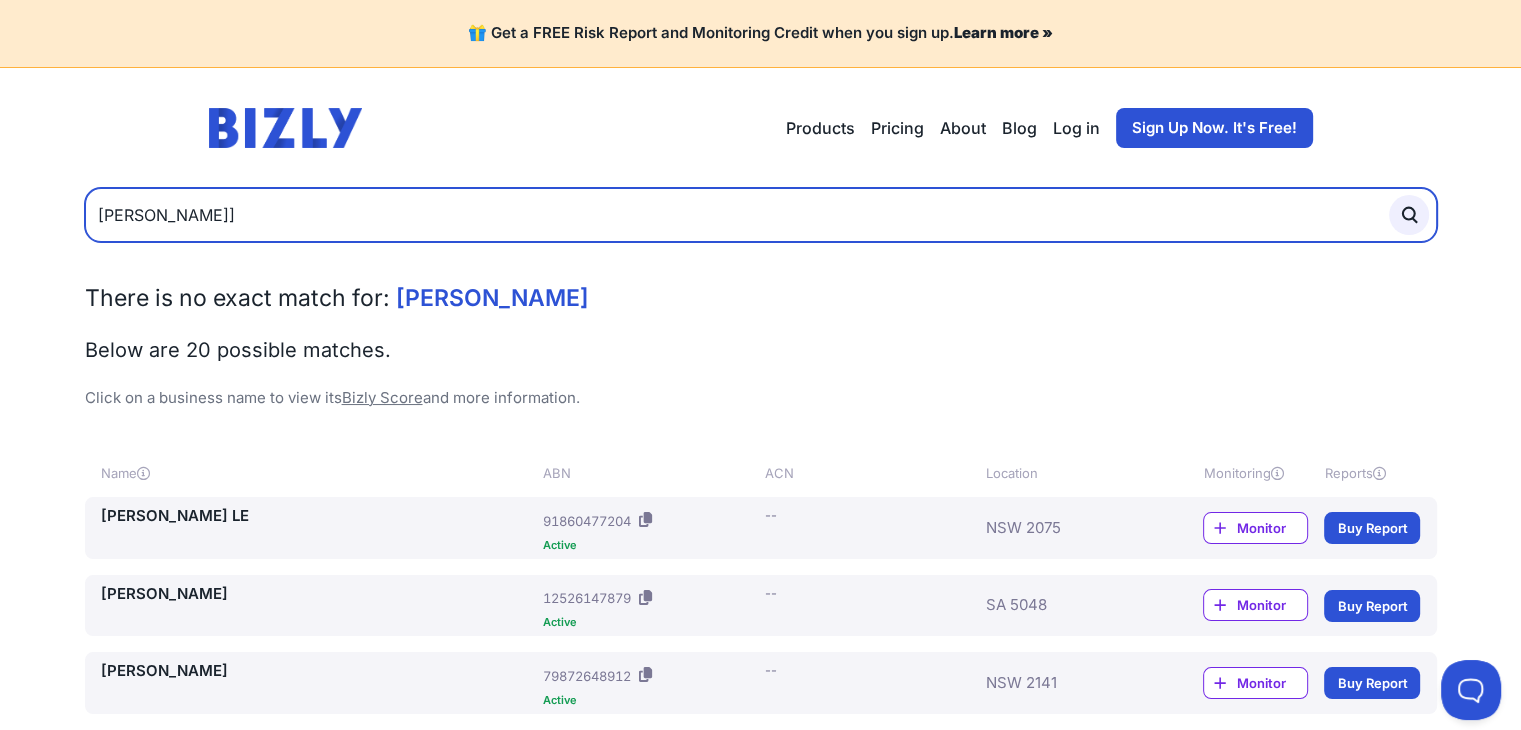 click at bounding box center (1409, 215) 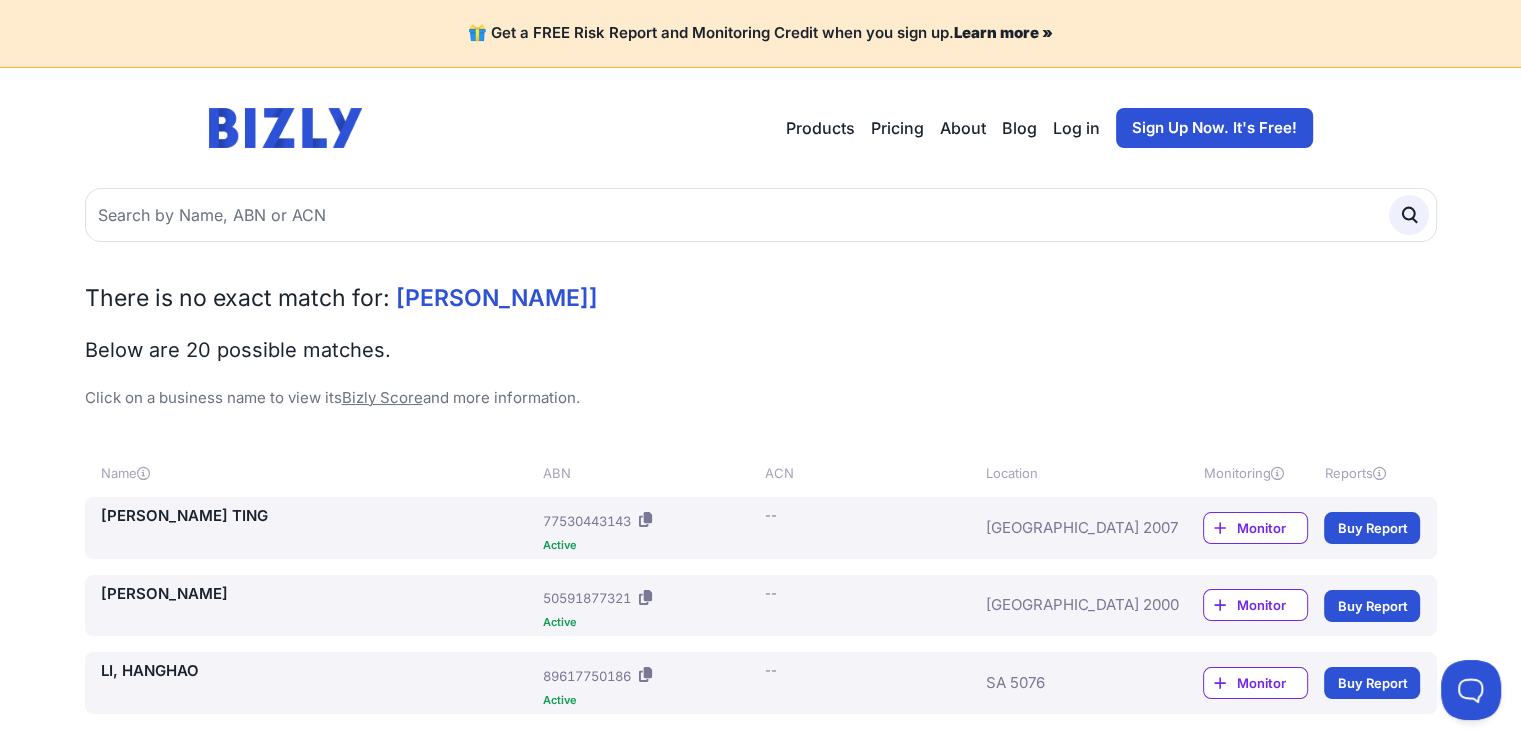 scroll, scrollTop: 0, scrollLeft: 0, axis: both 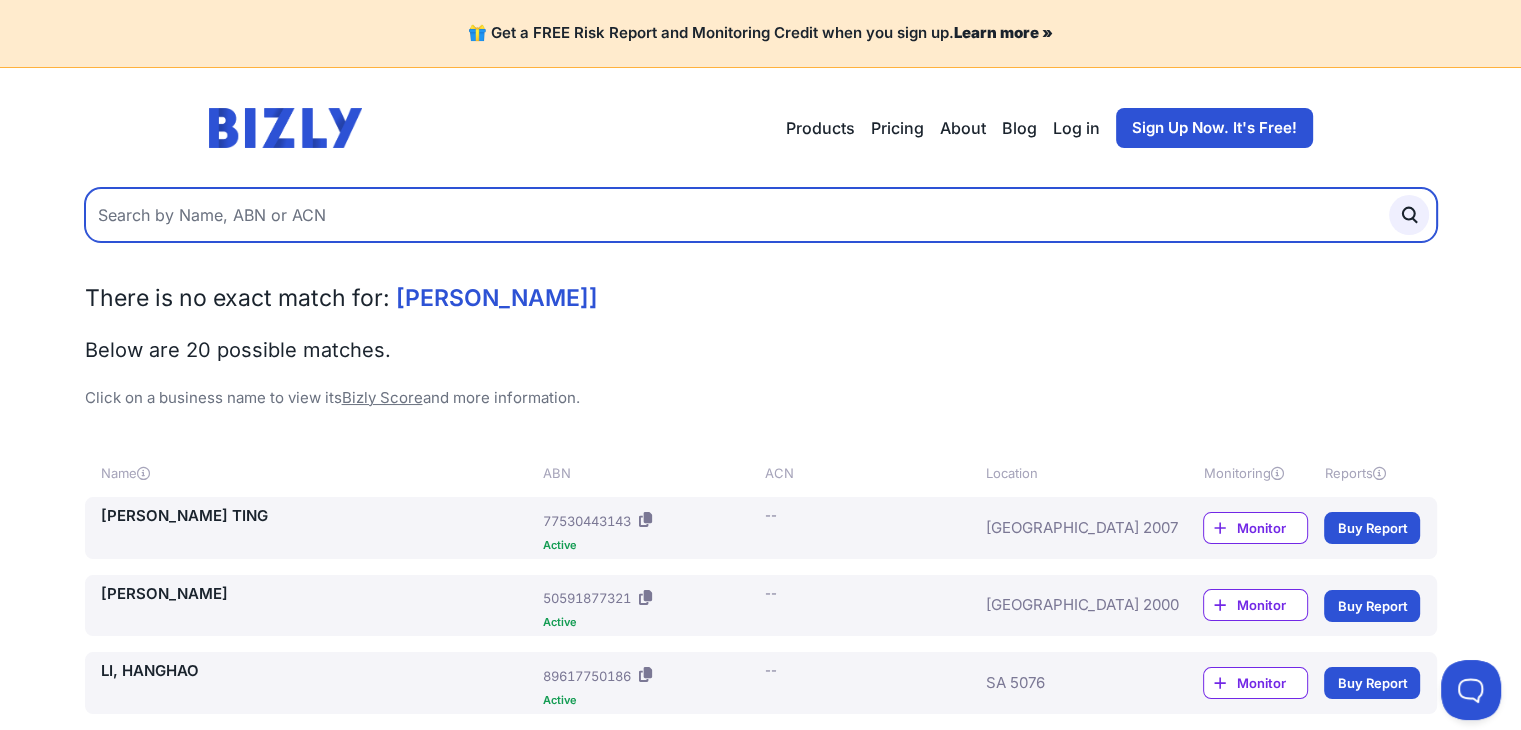 click at bounding box center [761, 215] 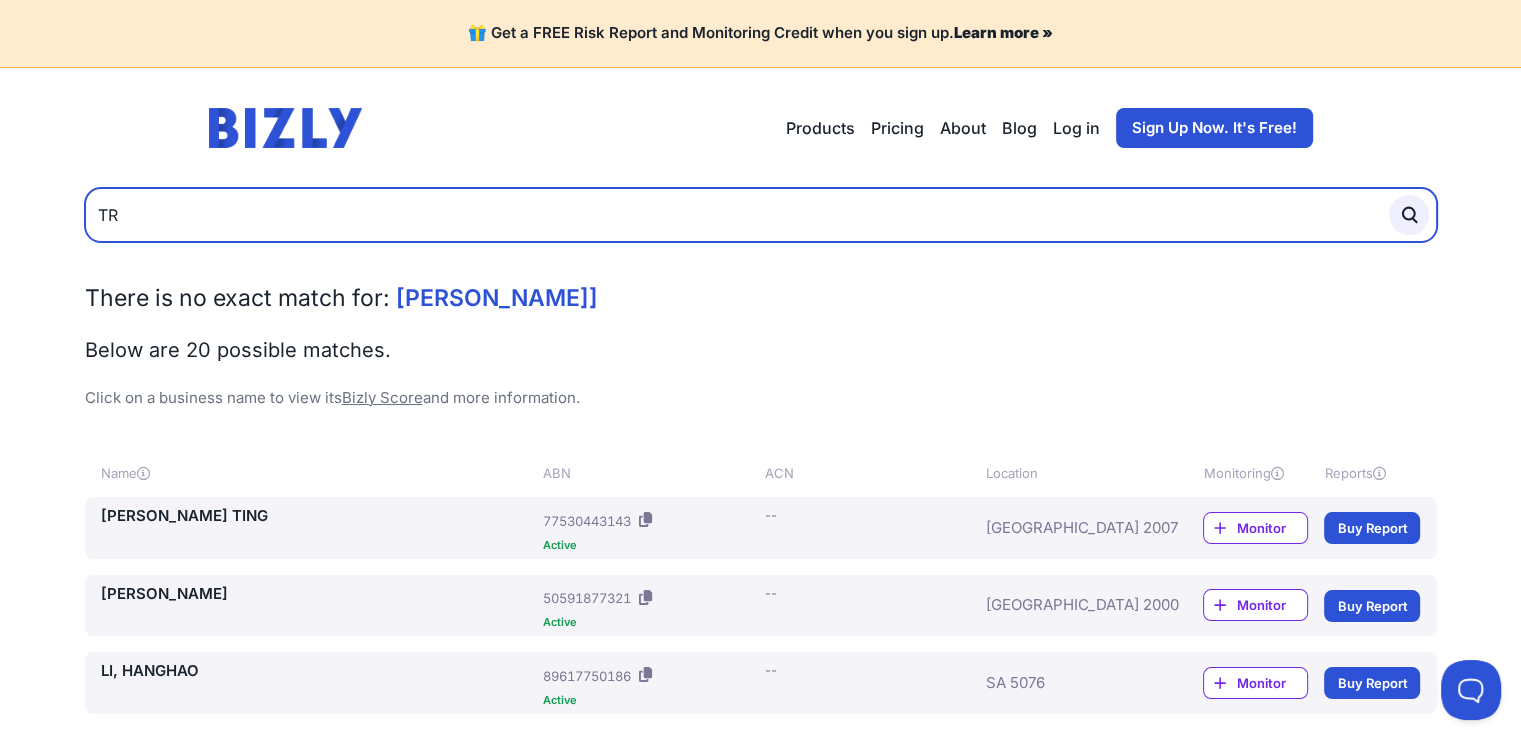 type on "T" 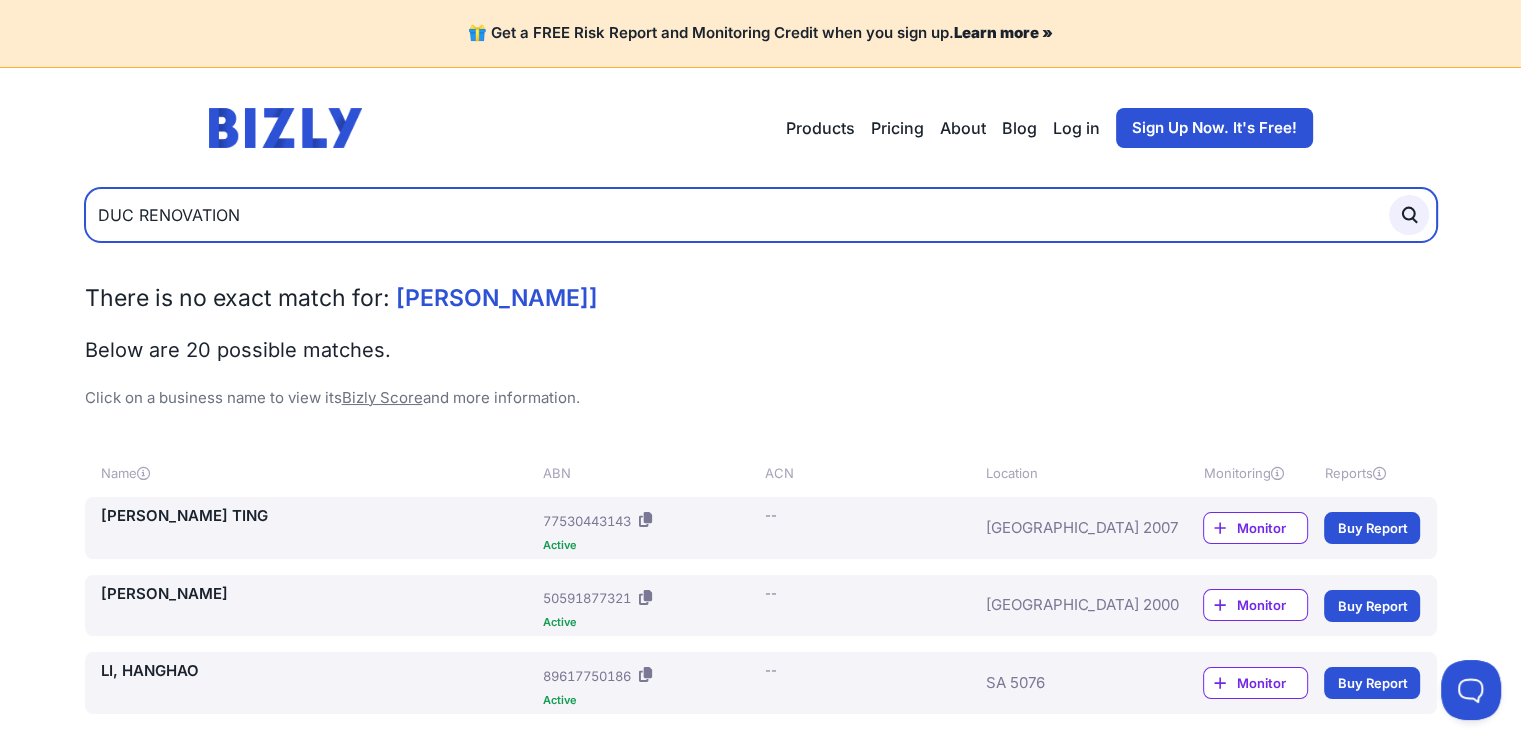 type on "DUC RENOVATION" 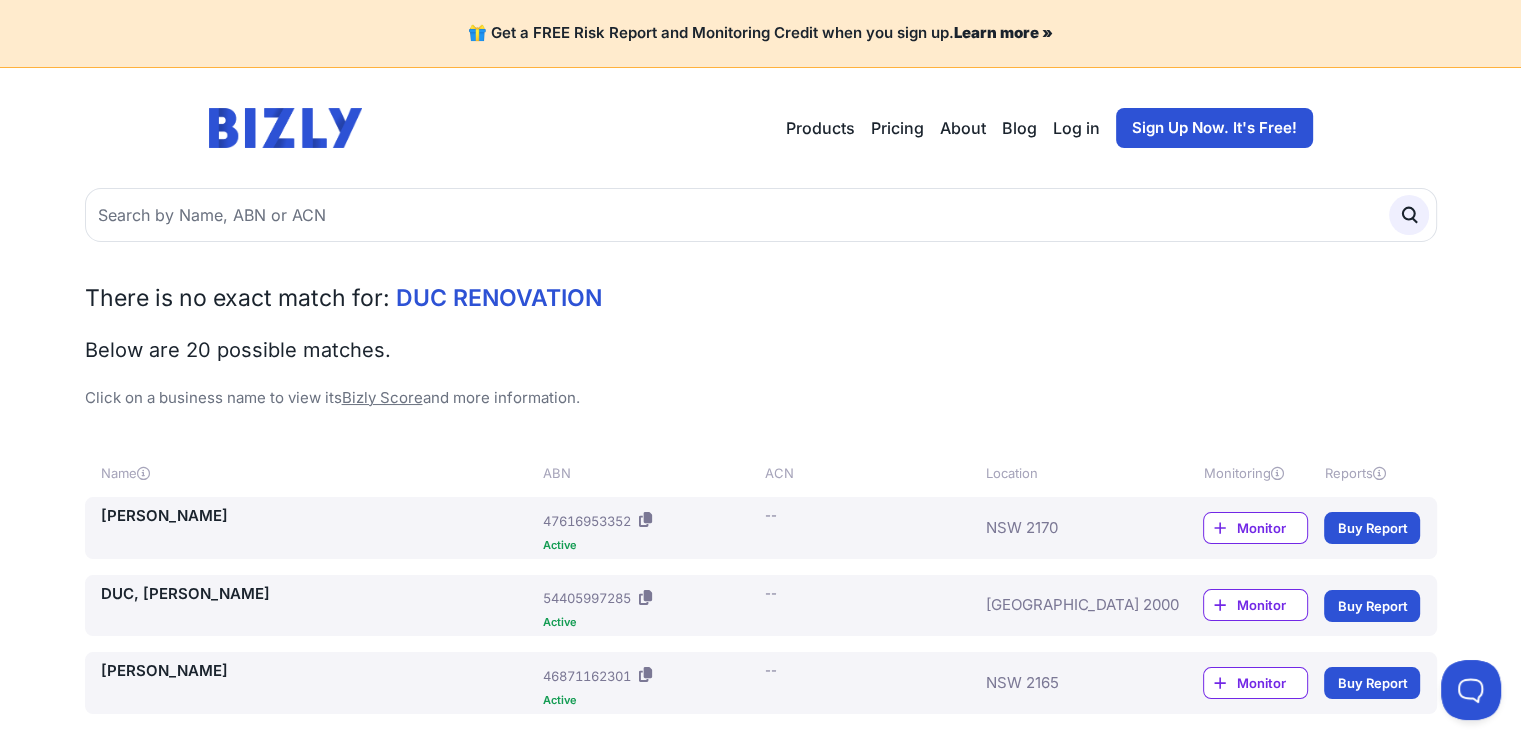 scroll, scrollTop: 0, scrollLeft: 0, axis: both 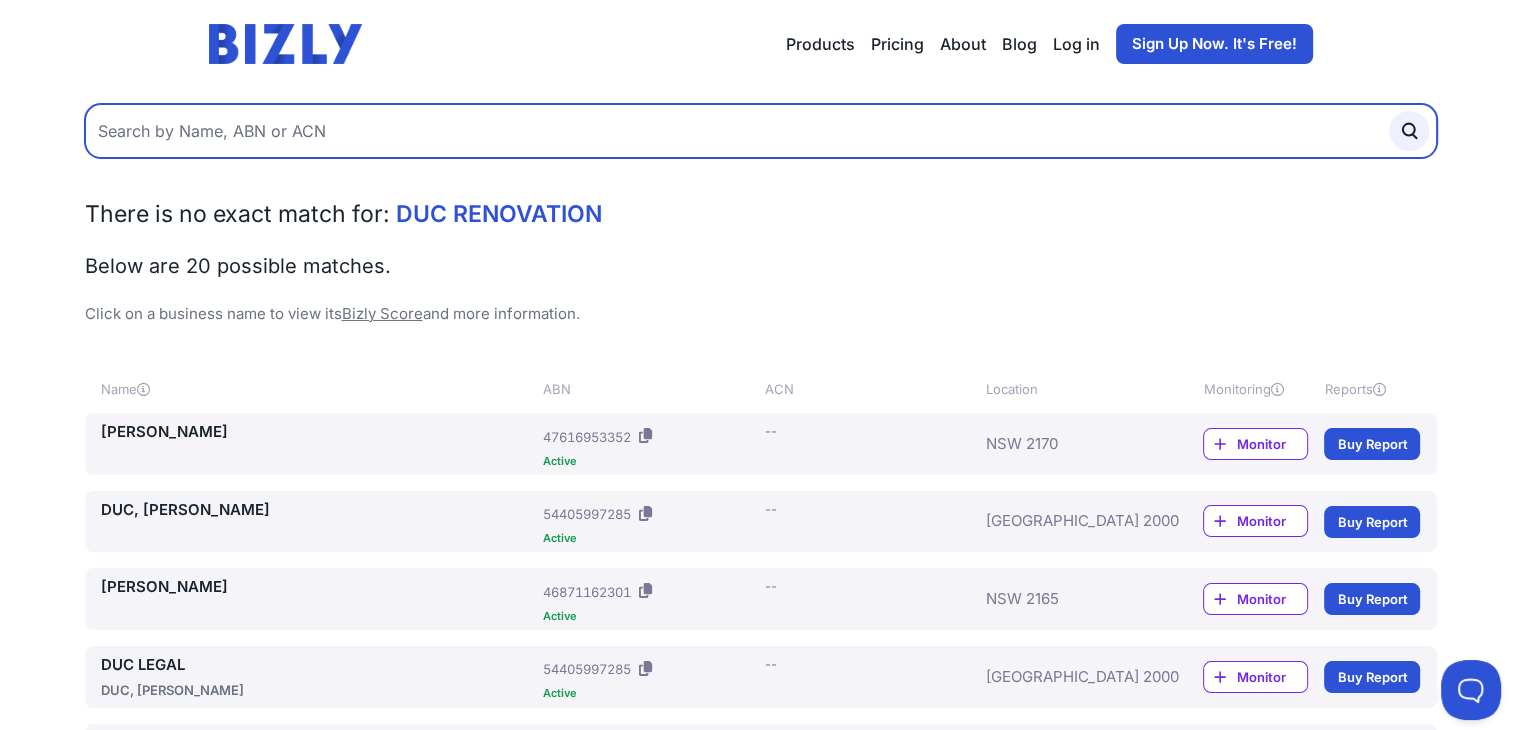 click at bounding box center [761, 131] 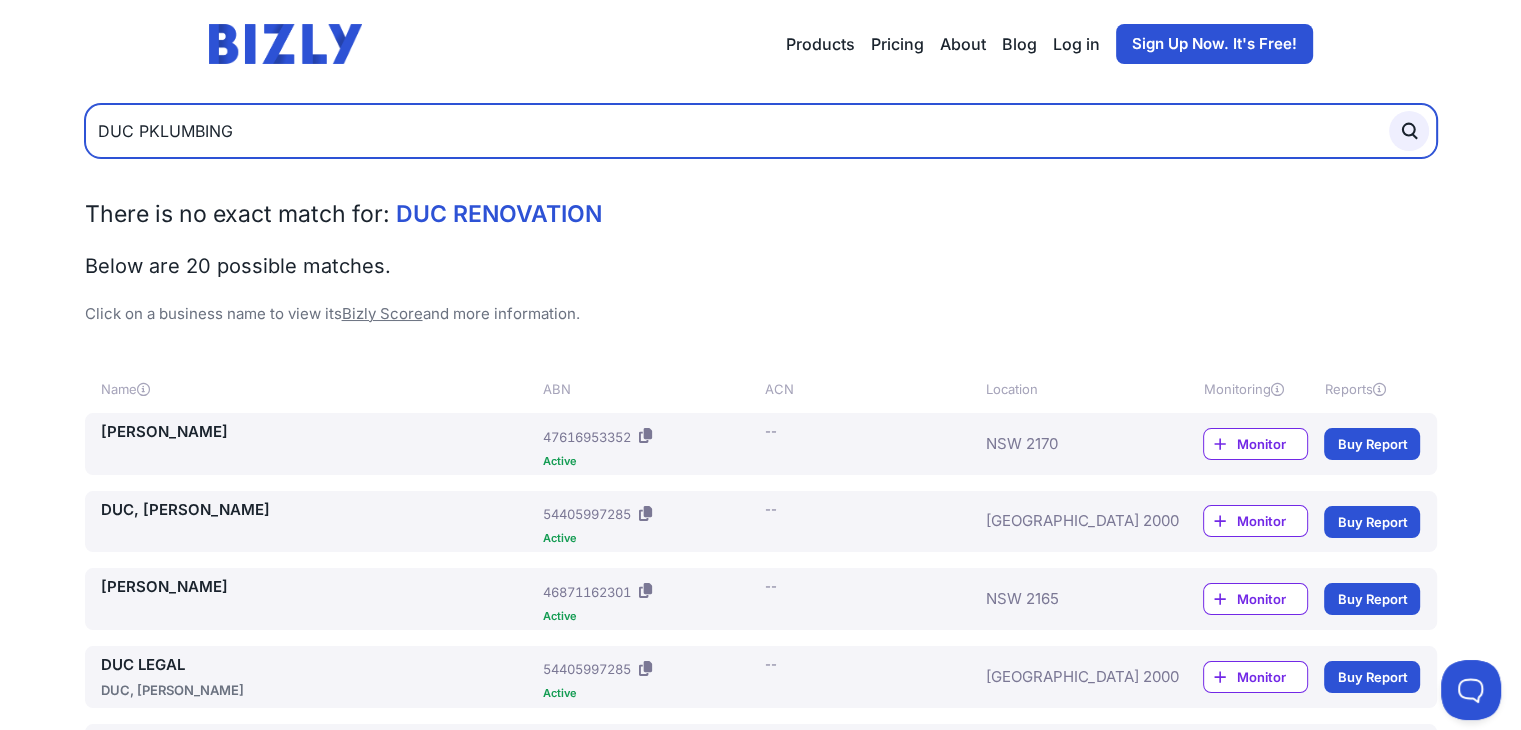 type on "DUC PKLUMBING" 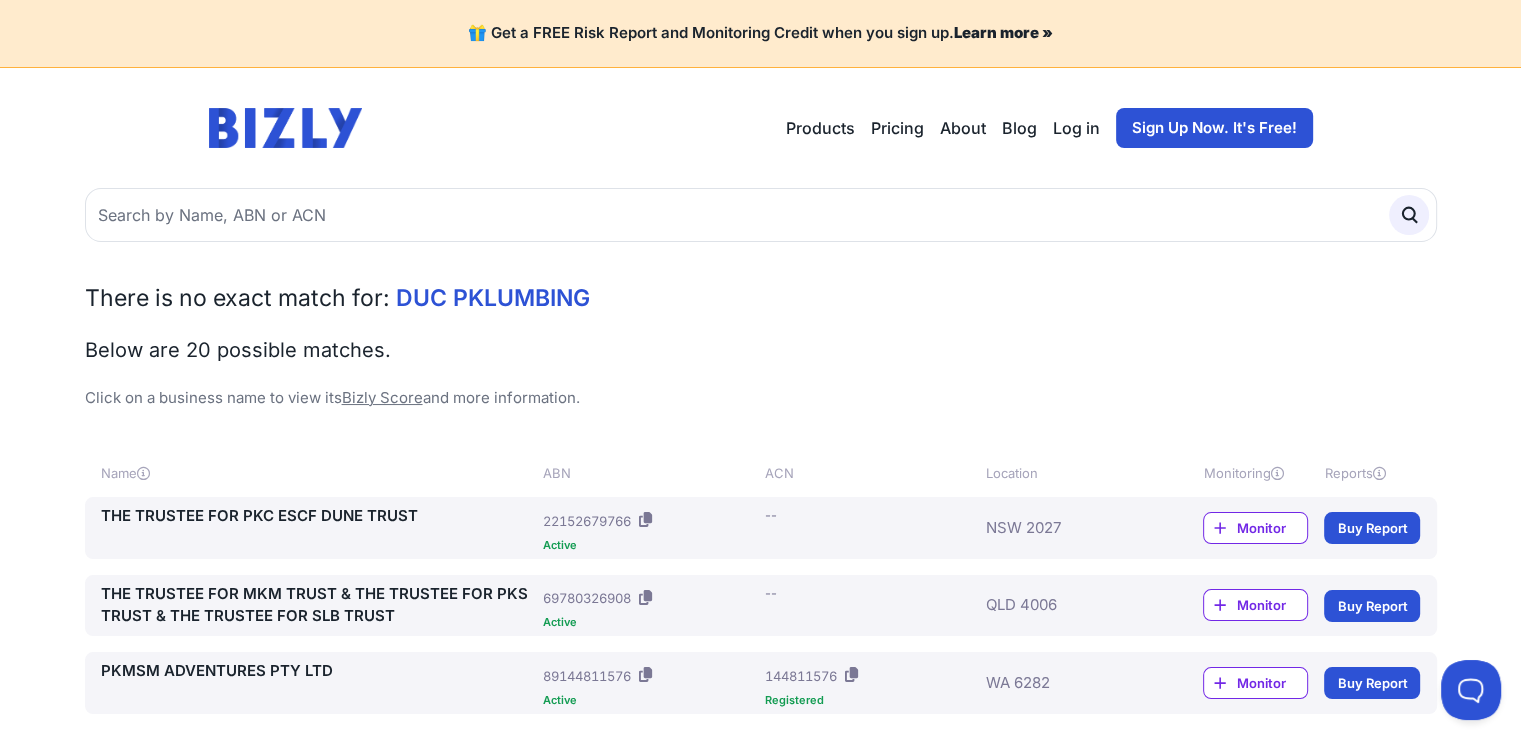 scroll, scrollTop: 0, scrollLeft: 0, axis: both 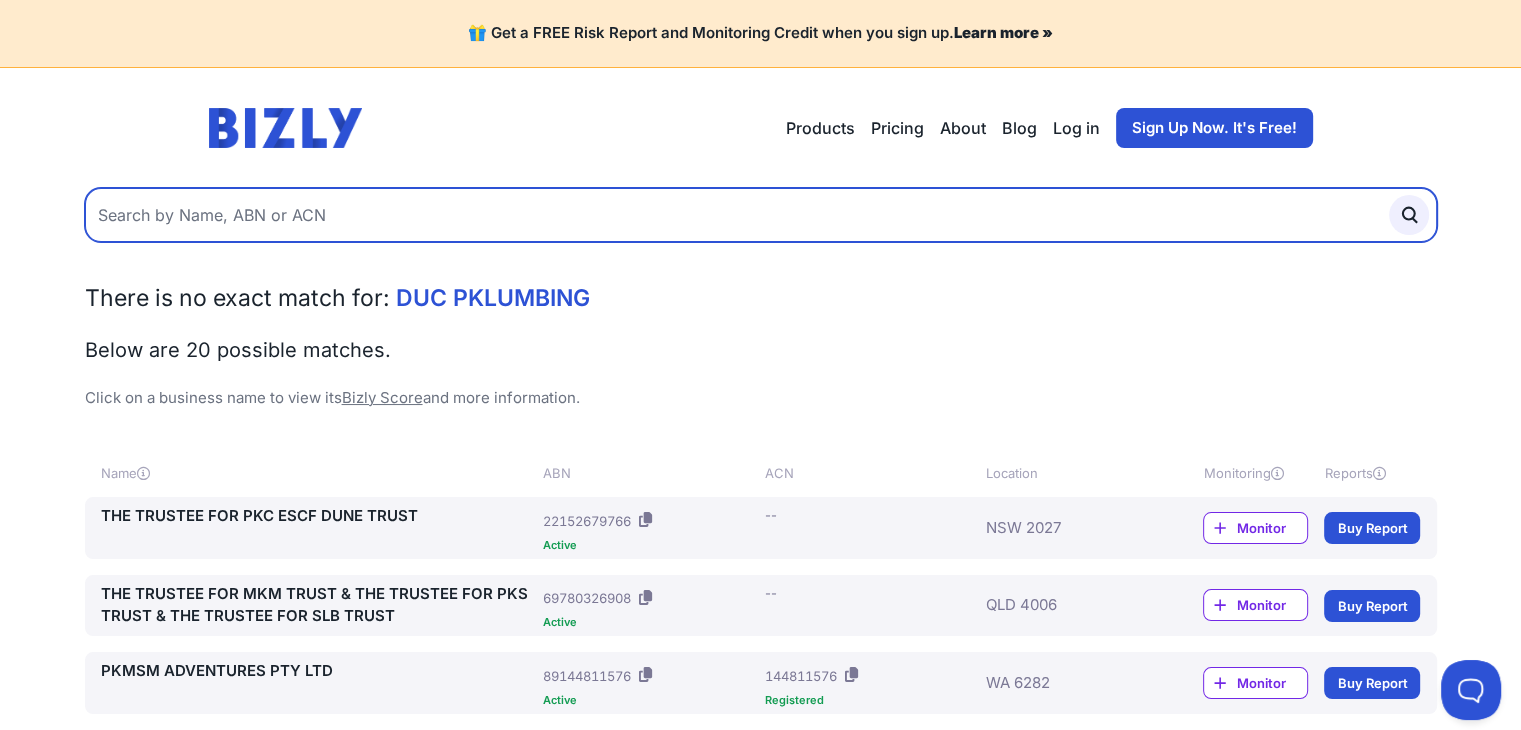 click at bounding box center [761, 215] 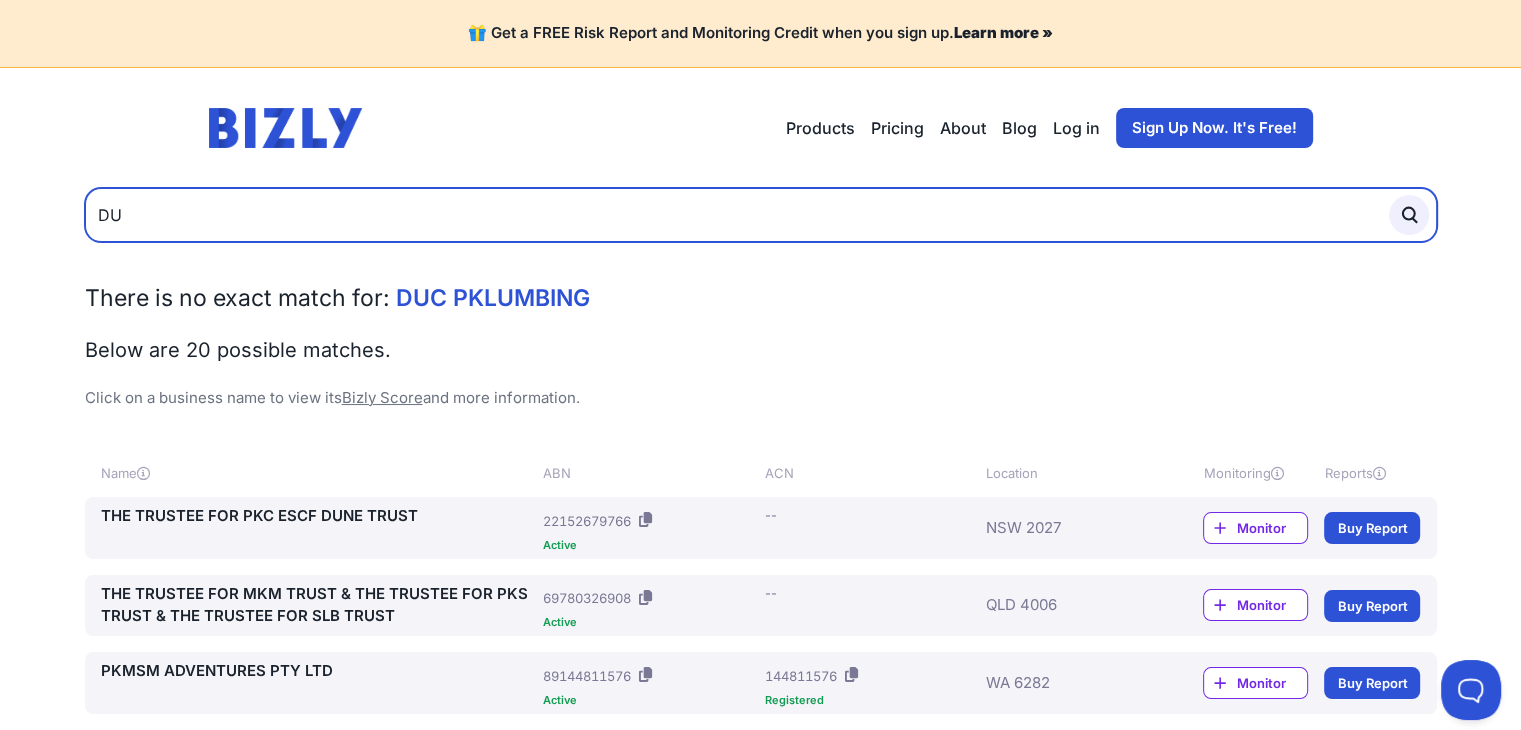 type on "D" 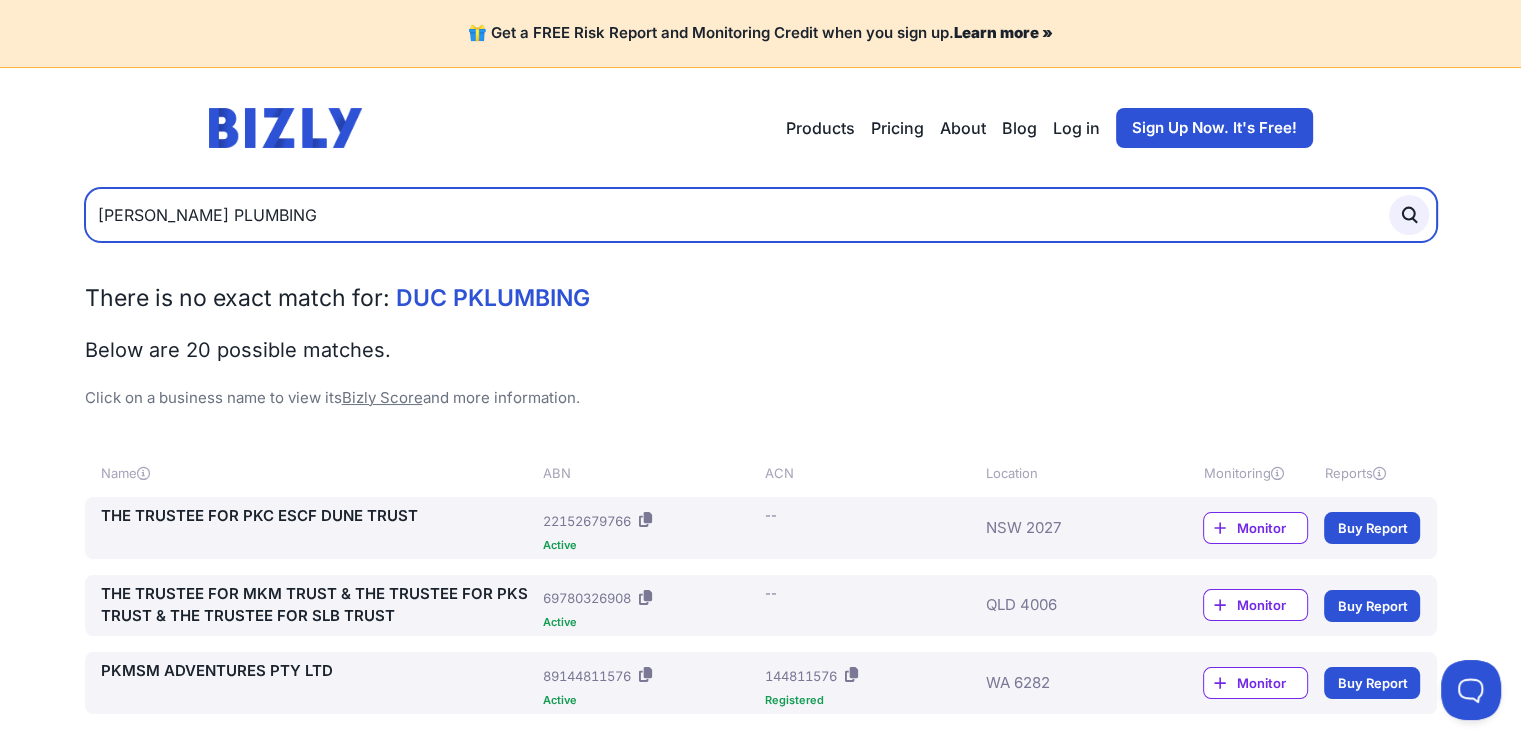 type on "[PERSON_NAME] PLUMBING" 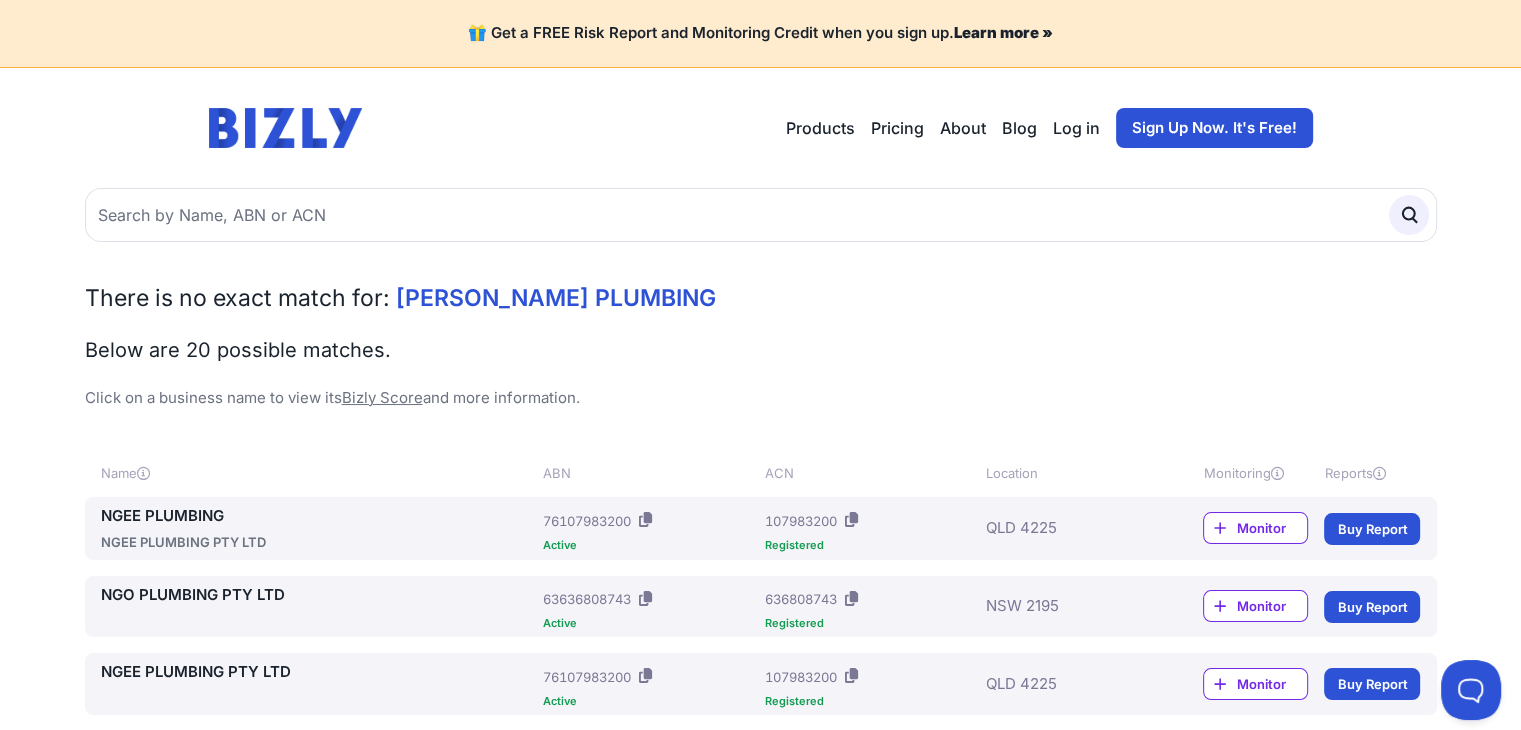 scroll, scrollTop: 0, scrollLeft: 0, axis: both 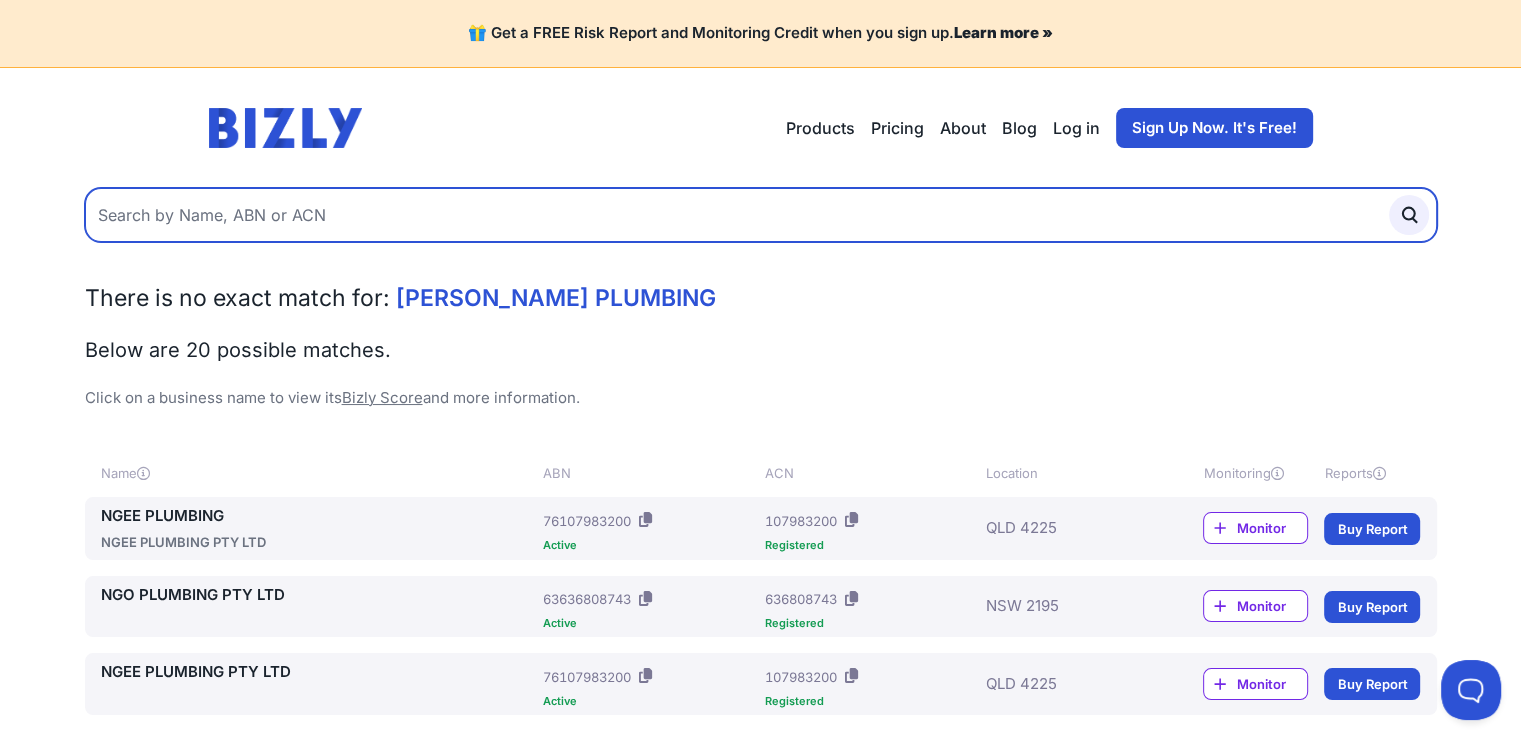 click at bounding box center [761, 215] 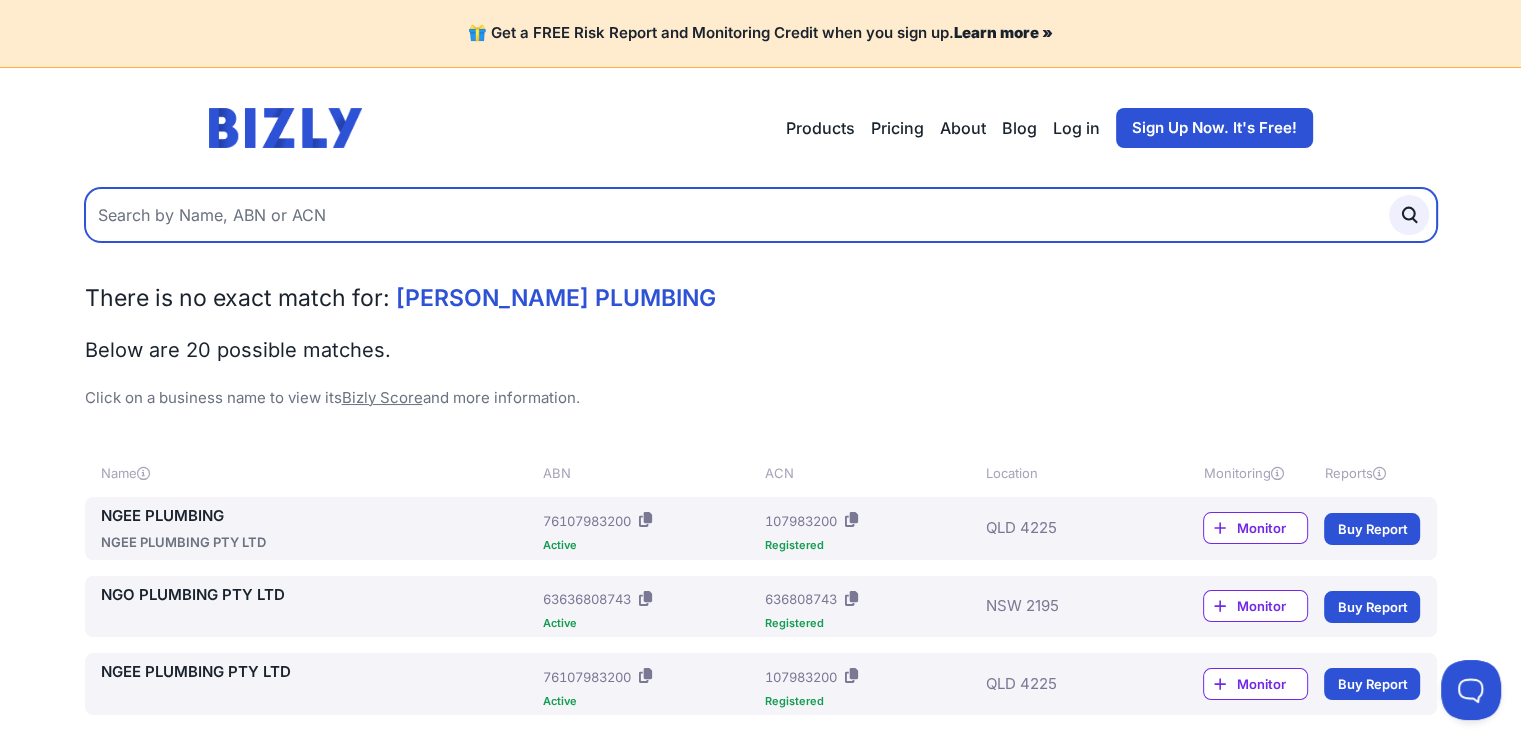 click at bounding box center (761, 215) 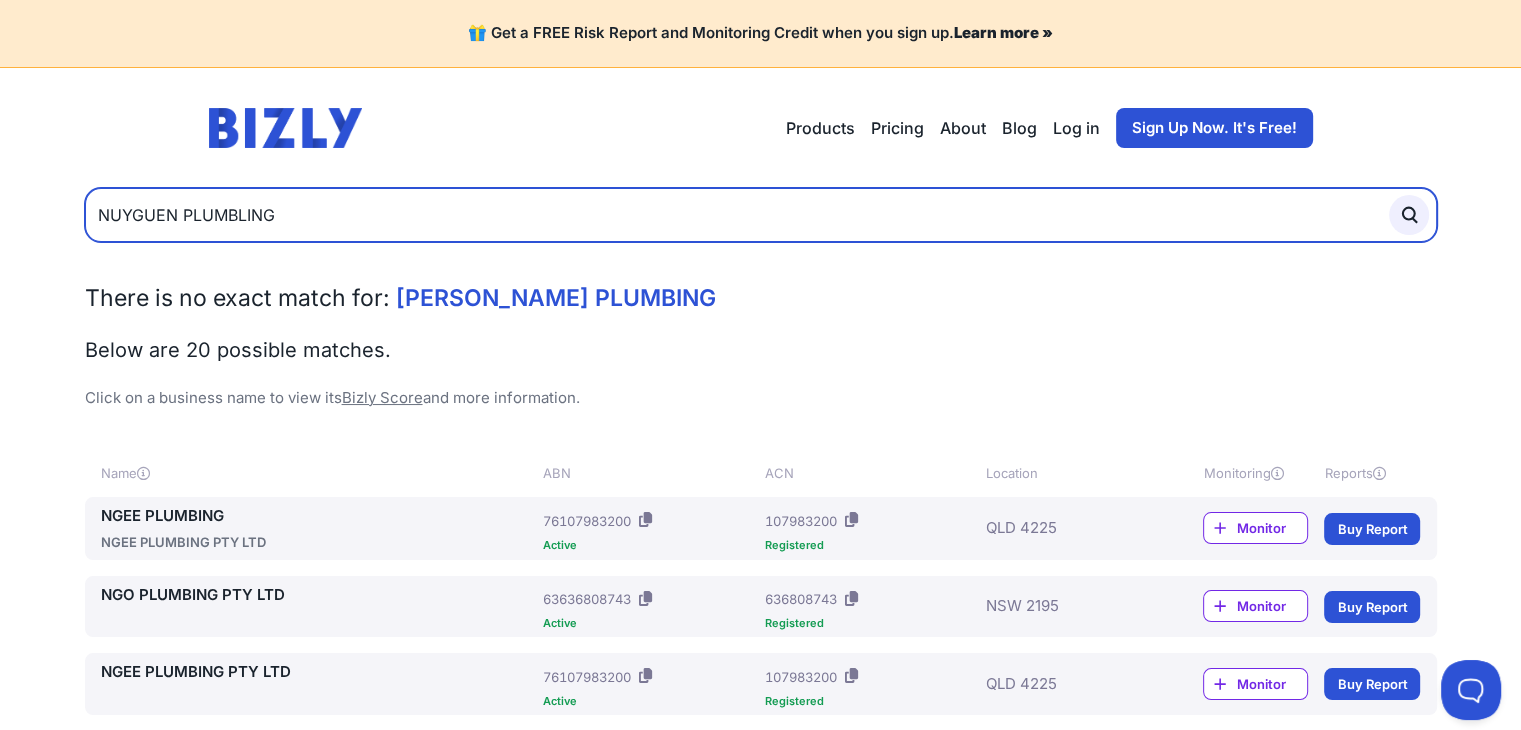 type on "NUYGUEN PLUMBLING" 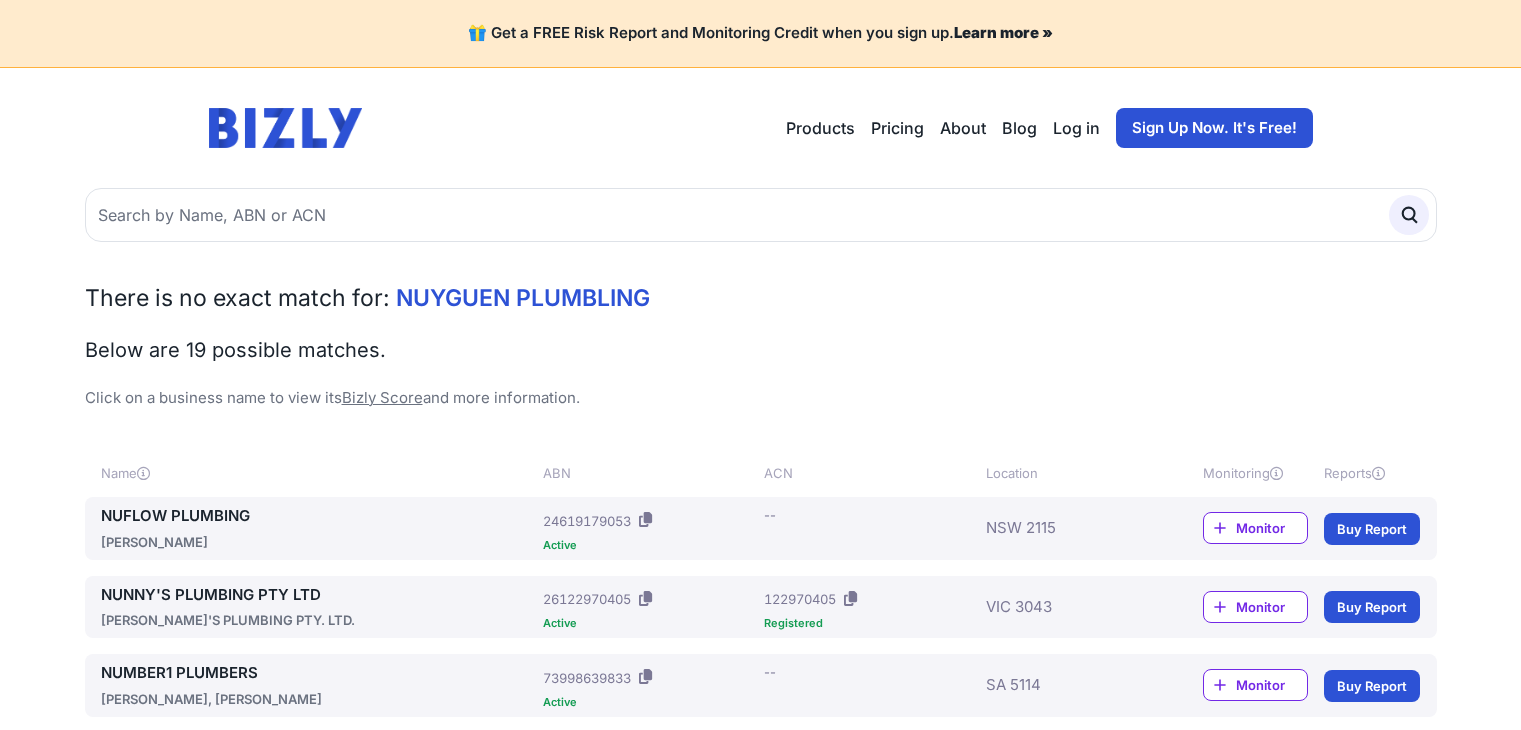 scroll, scrollTop: 0, scrollLeft: 0, axis: both 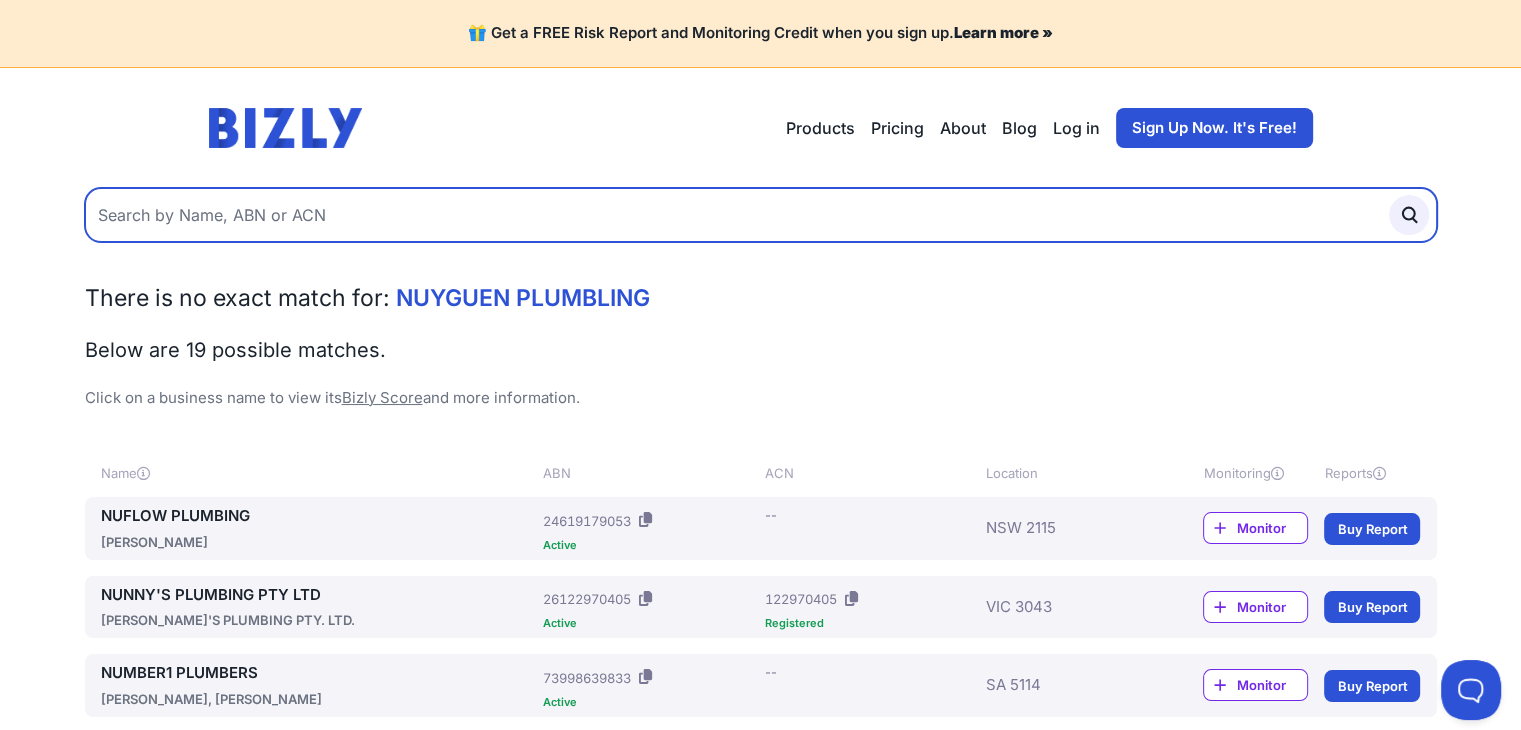 click at bounding box center (761, 215) 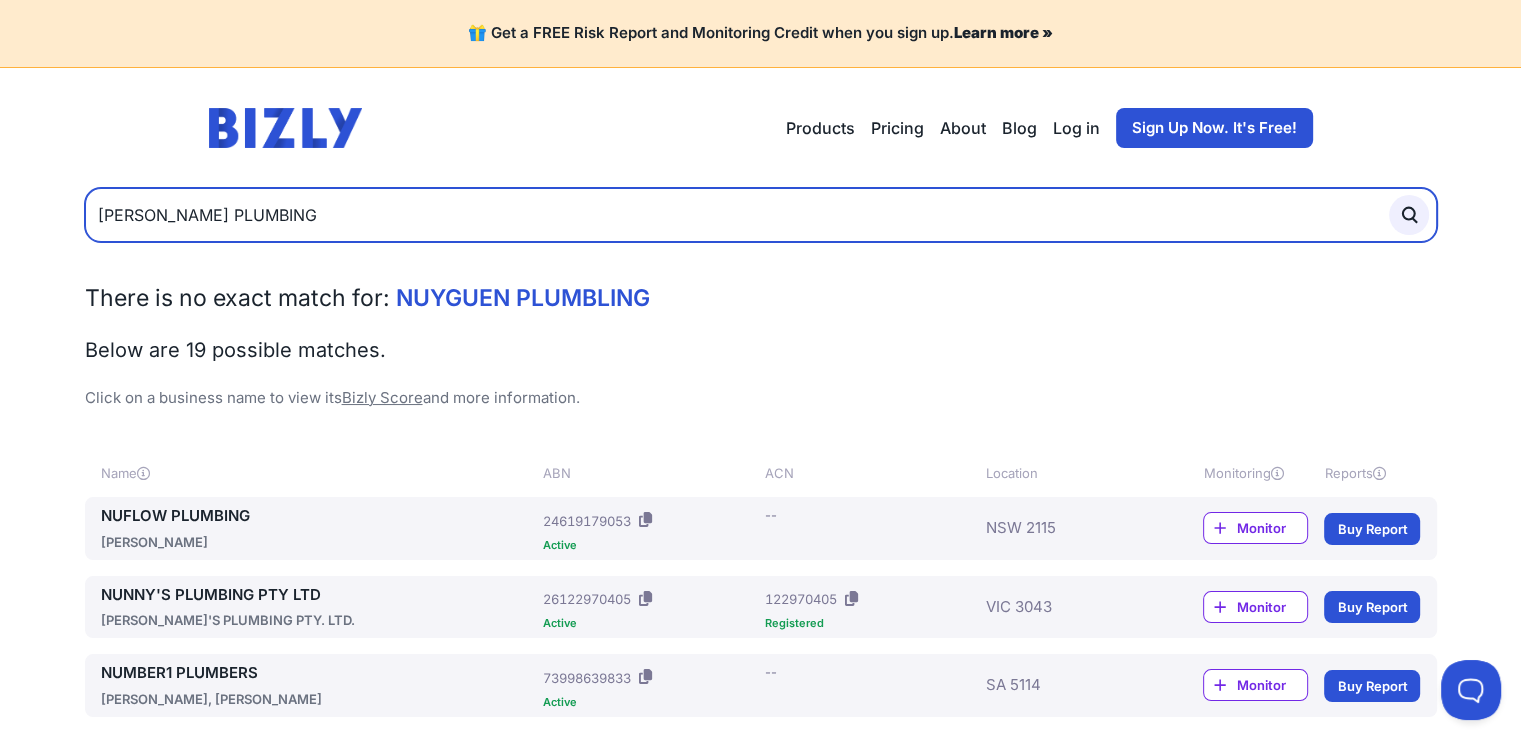 type on "[PERSON_NAME] PLUMBING" 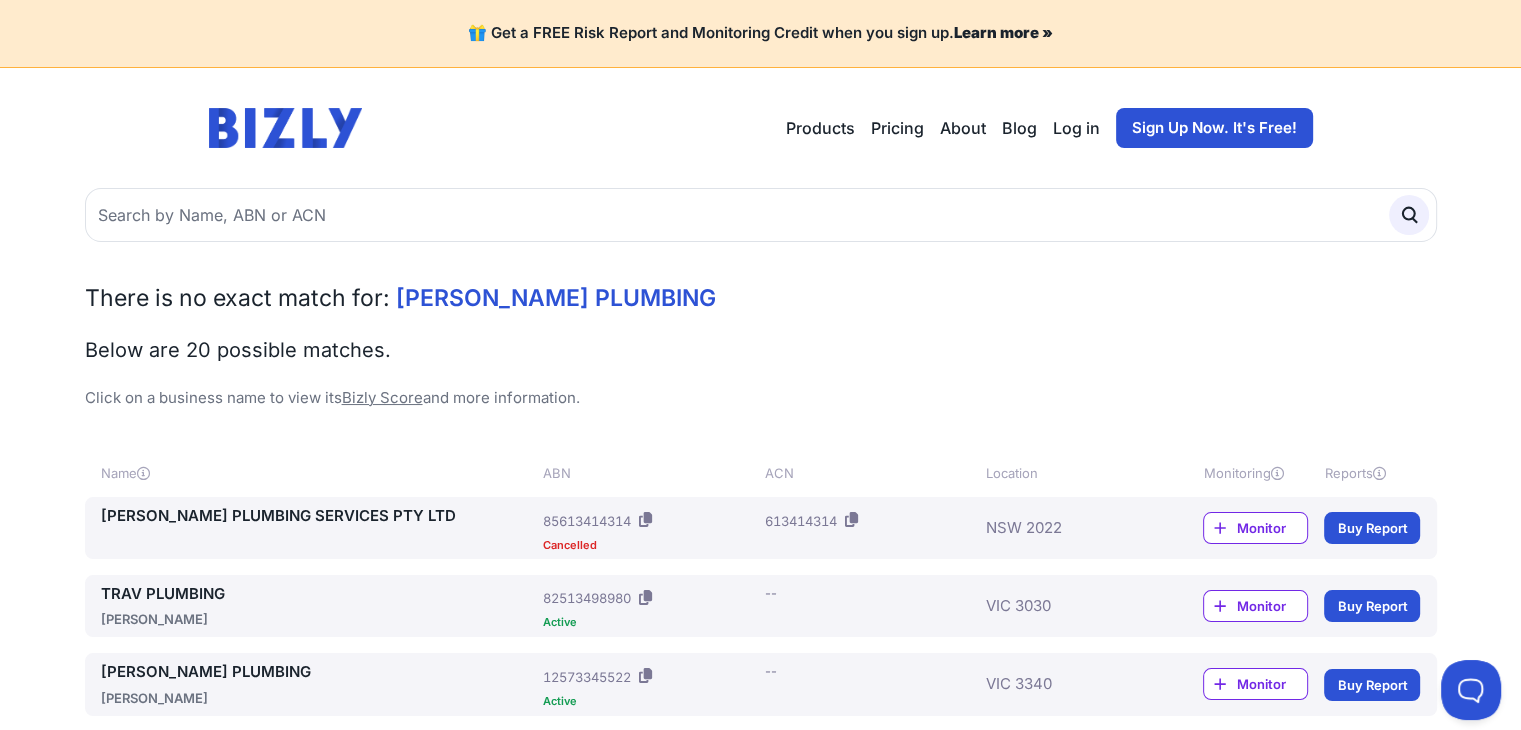 scroll, scrollTop: 0, scrollLeft: 0, axis: both 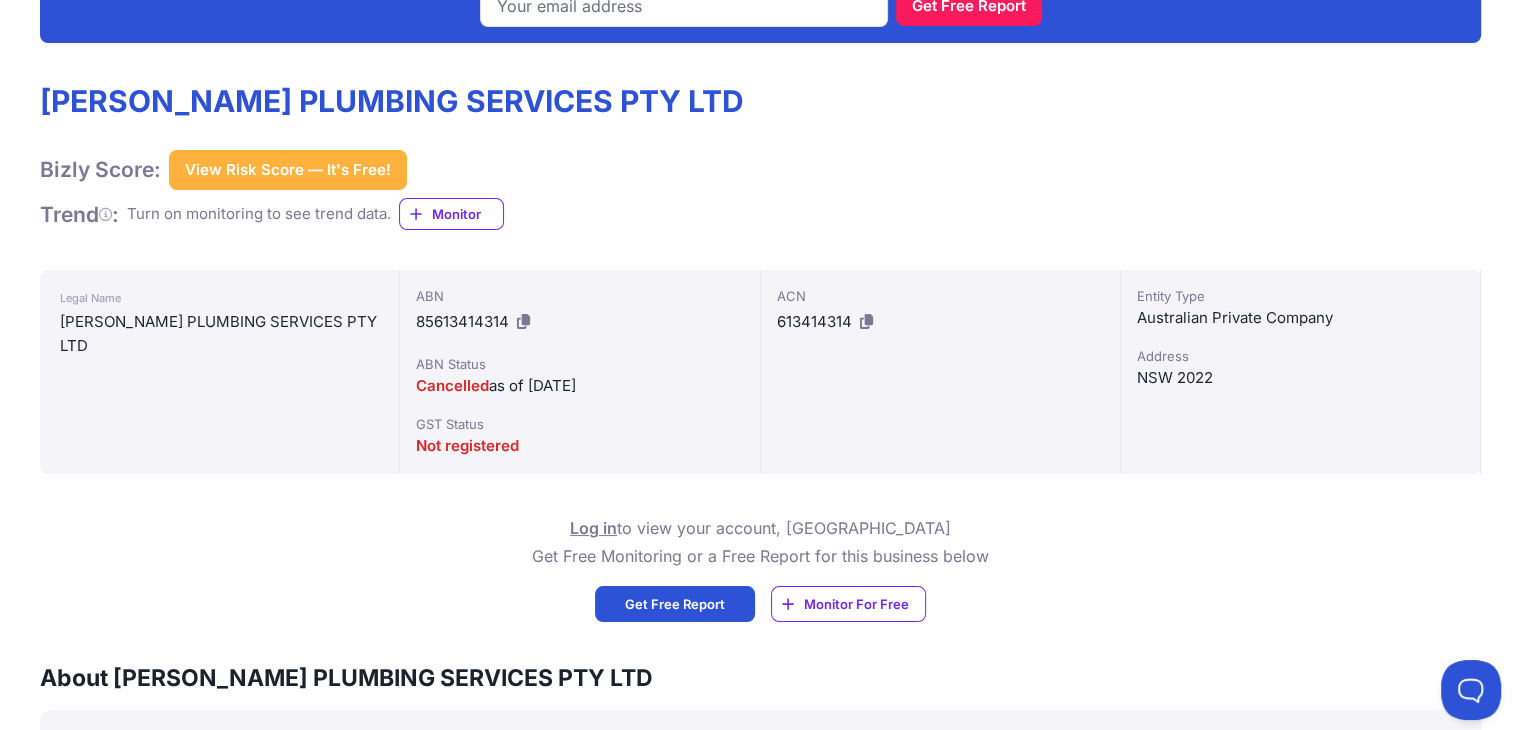 click at bounding box center [523, 321] 